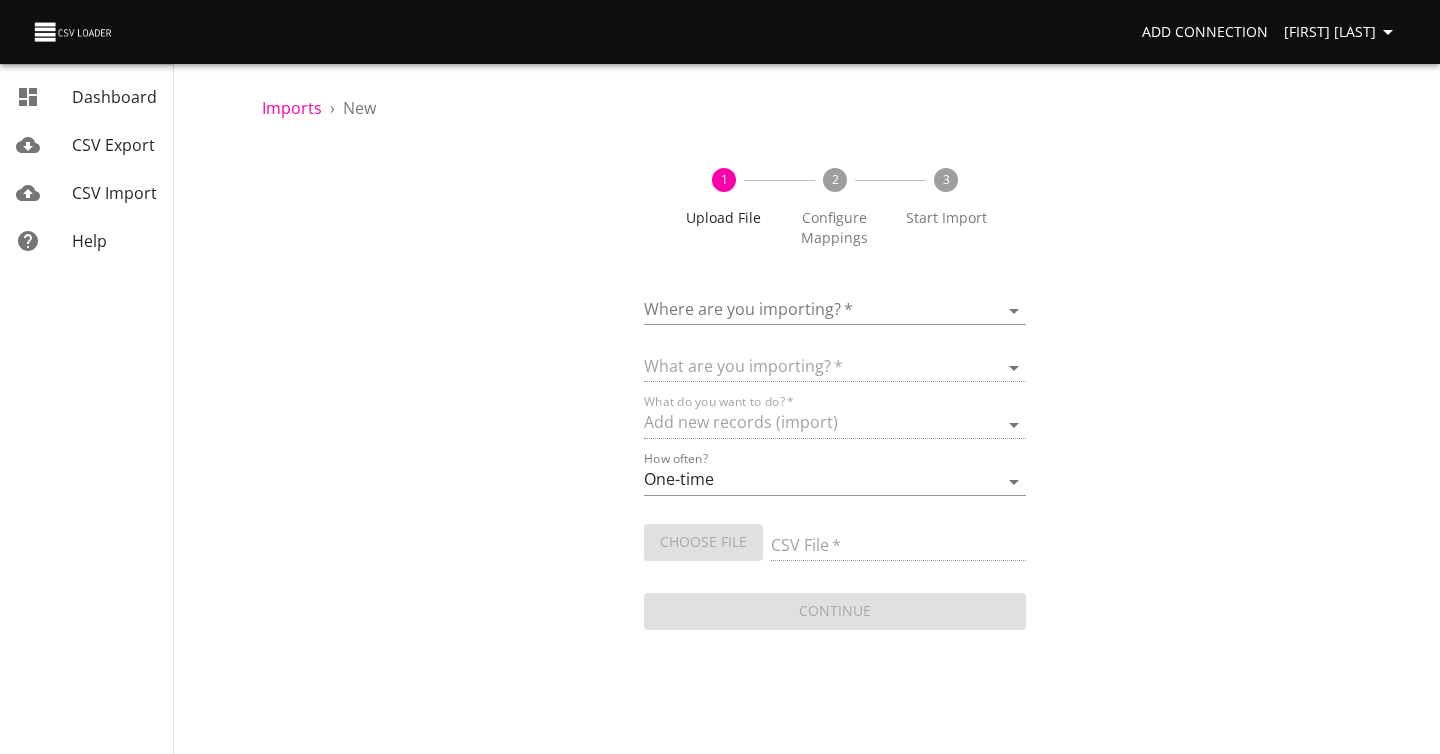 scroll, scrollTop: 0, scrollLeft: 0, axis: both 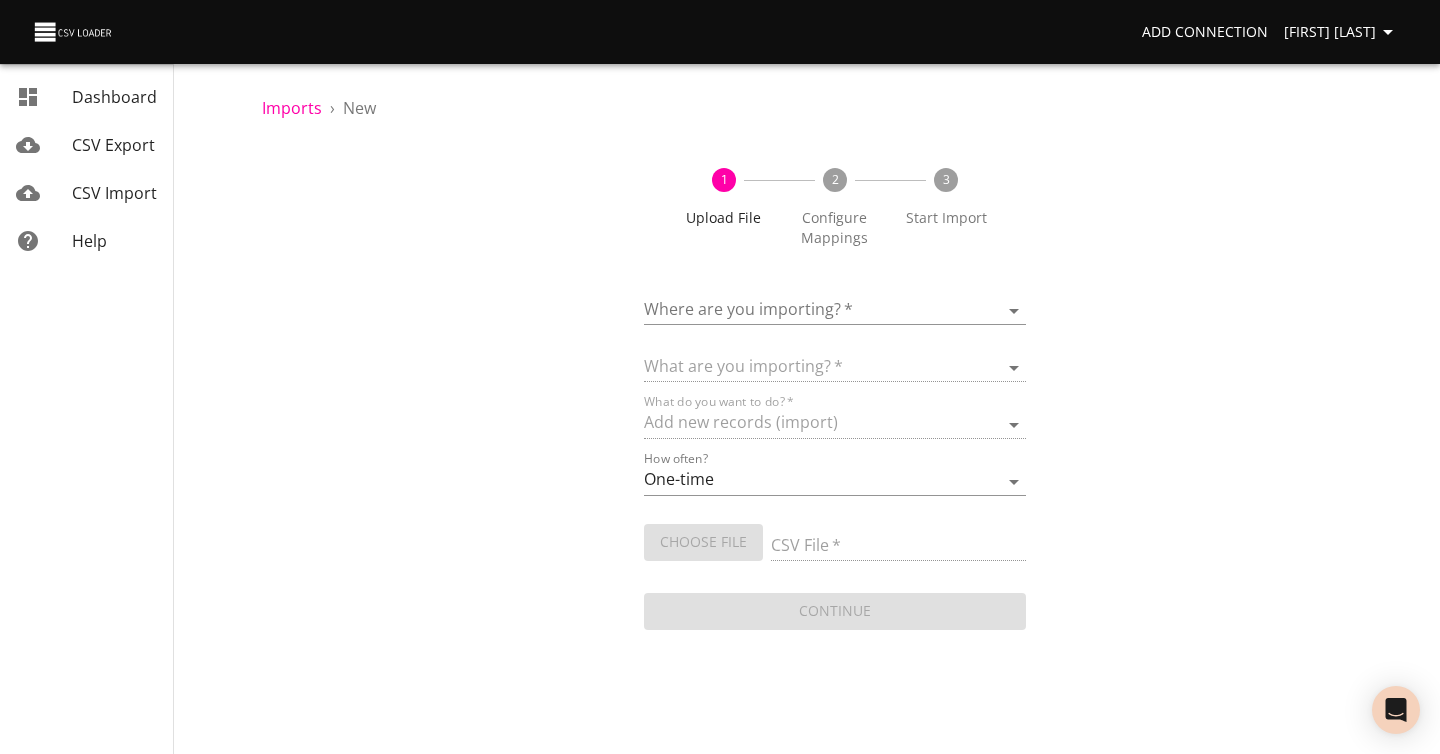 click on "Add Connection [NAME] Dashboard CSV Export CSV Import Help Imports › New 1 Upload File 2 Configure Mappings 3 Start Import Where are you importing?   * What are you importing?   * What do you want to do?   * Add new records (import) How often? One-time Auto import Choose File CSV File   * Continue
Dashboard CSV Export CSV Import Help" at bounding box center [720, 377] 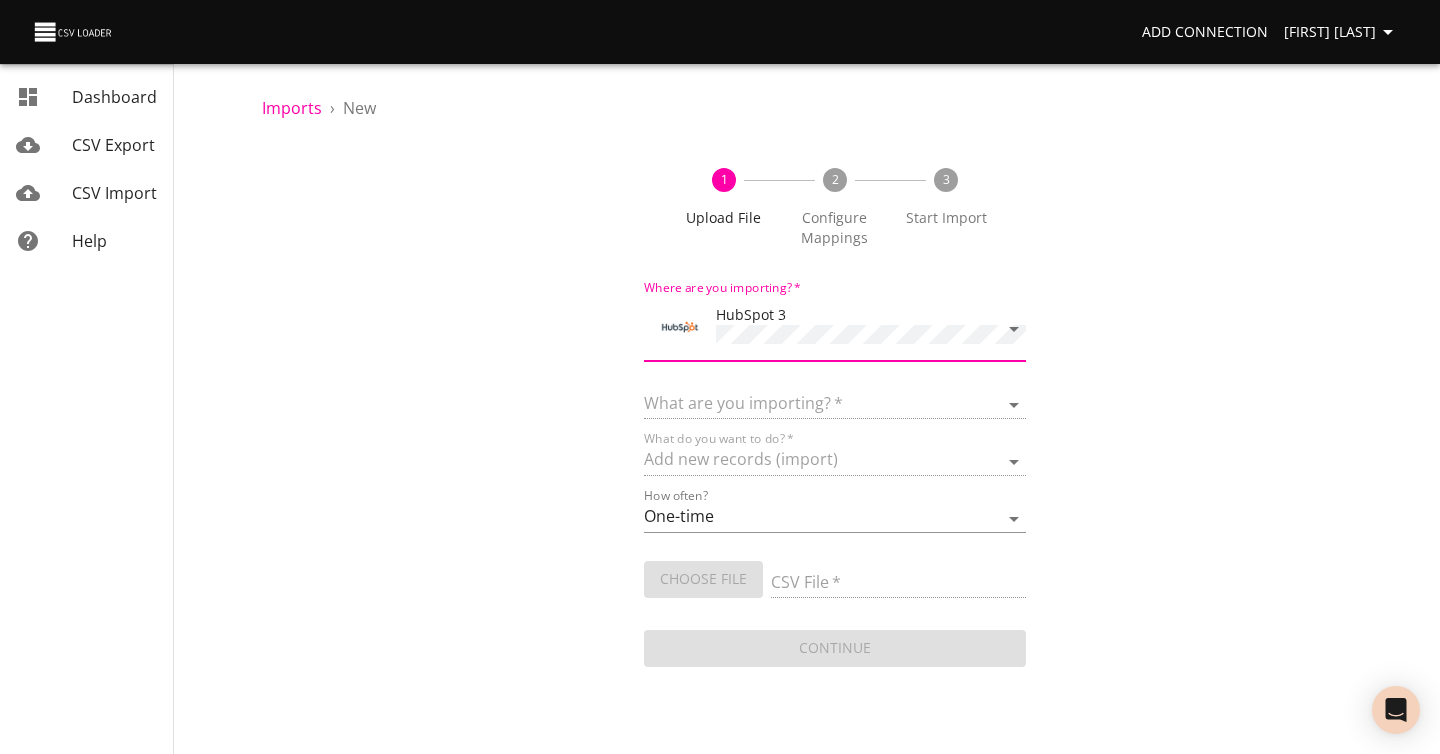 click on "1 Upload File 2 Configure Mappings 3 Start Import Where are you importing?   * HubSpot 3 What are you importing?   * What do you want to do?   * Add new records (import) How often? One-time Auto import Choose File CSV File   * Continue" at bounding box center [835, 407] 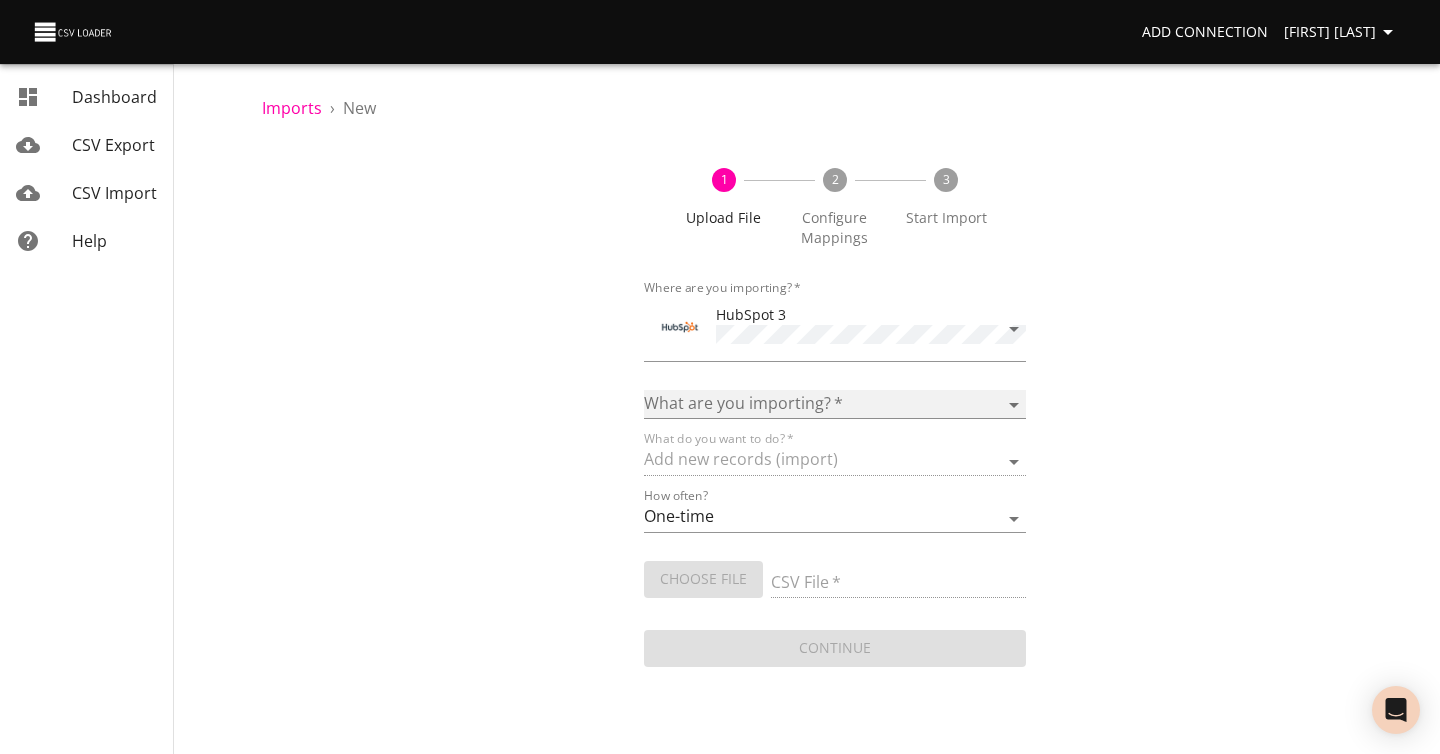 click on "Calls Companies Contacts Deals Emails Line items Meetings Notes Products Tasks Tickets" at bounding box center [835, 404] 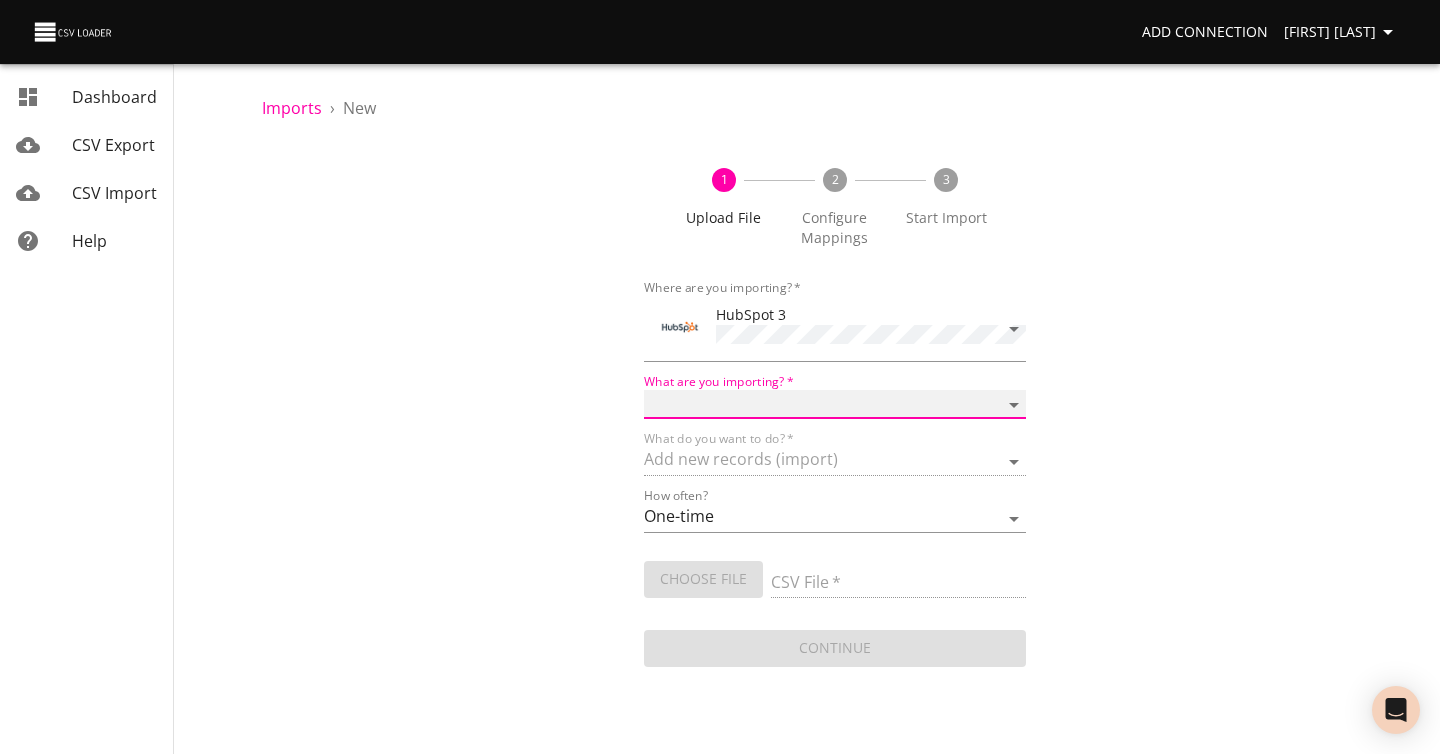 select on "contacts" 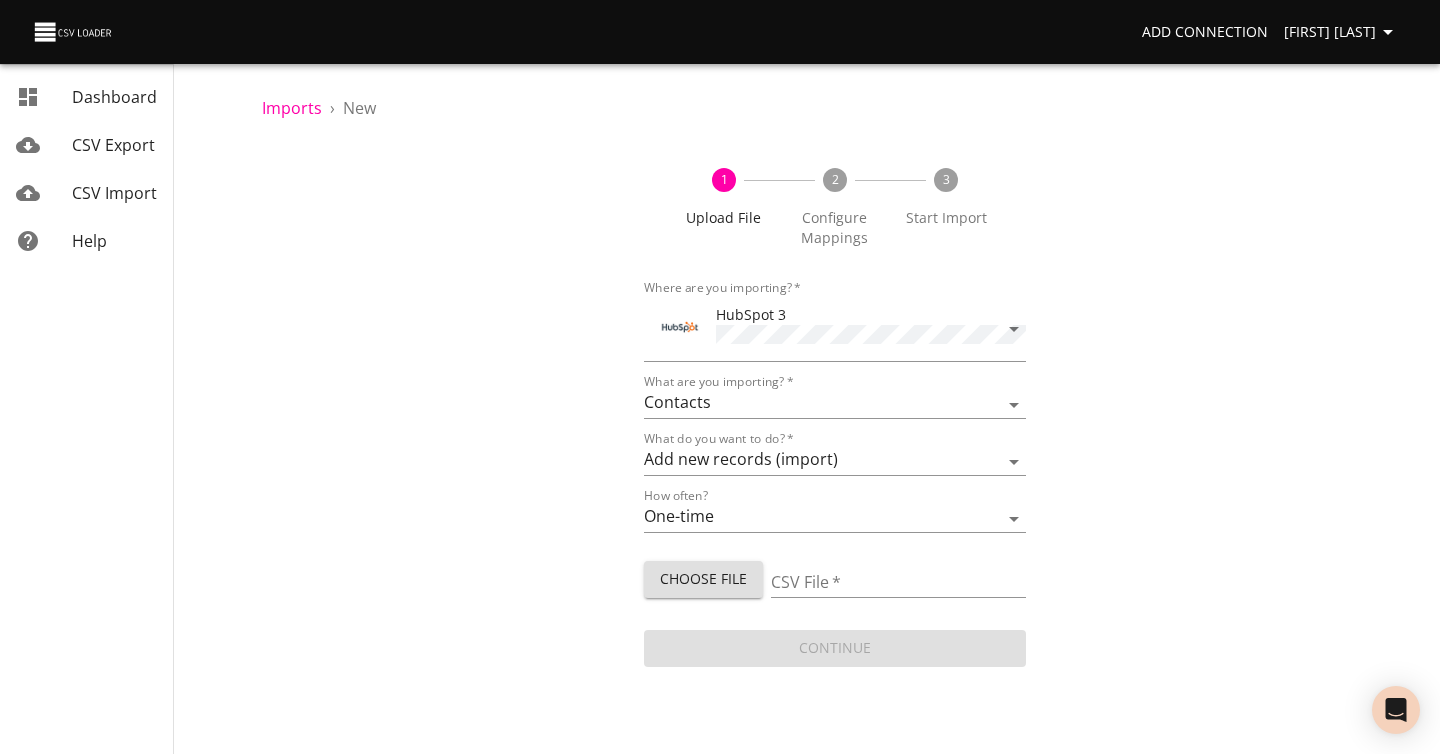 click on "1 Upload File 2 Configure Mappings 3 Start Import Where are you importing?   * HubSpot 3 What are you importing?   * Calls Companies Contacts Deals Emails Line items Meetings Notes Products Tasks Tickets What do you want to do?   * Add new records (import) Update existing records (update) Add new and update existing records (upsert) How often? One-time Auto import Choose File CSV File   * Continue" at bounding box center [835, 407] 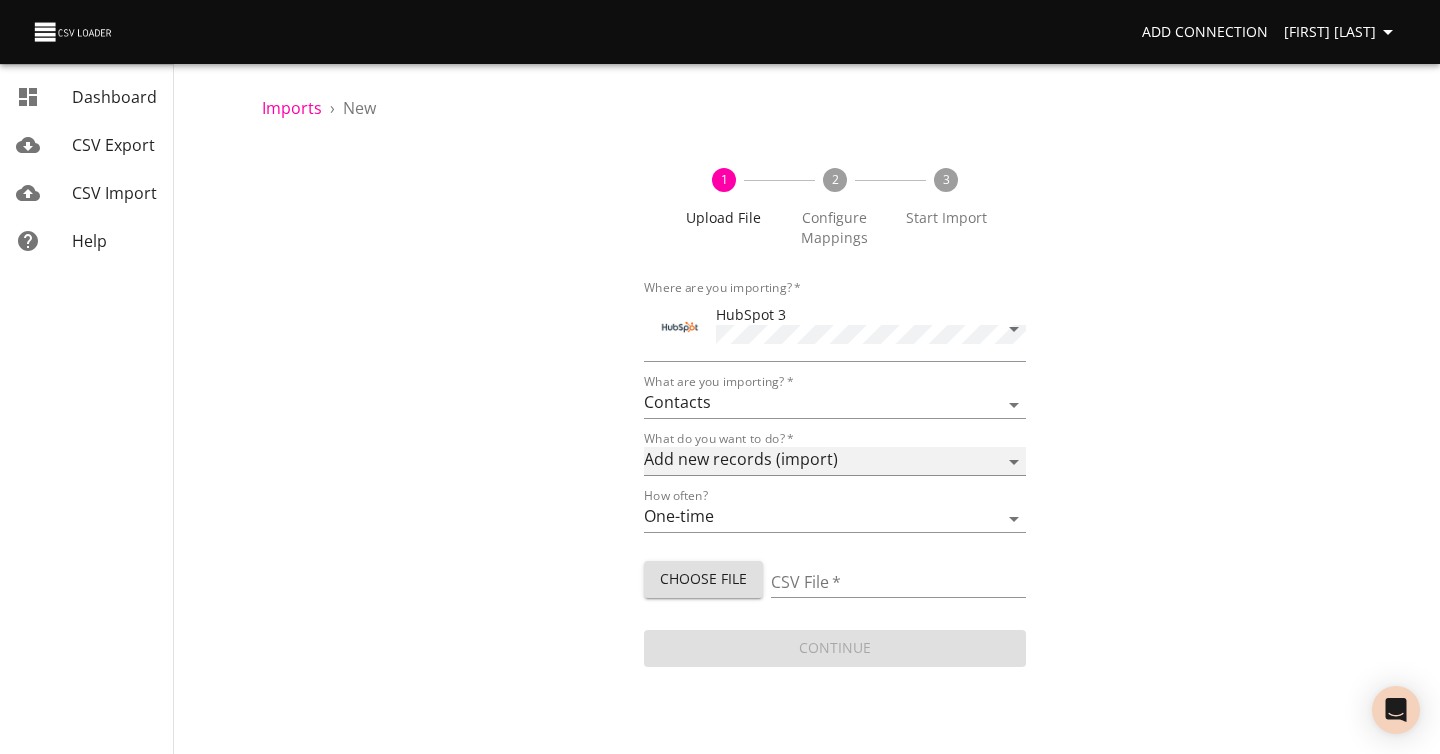 click on "Add new records (import) Update existing records (update) Add new and update existing records (upsert)" at bounding box center [835, 461] 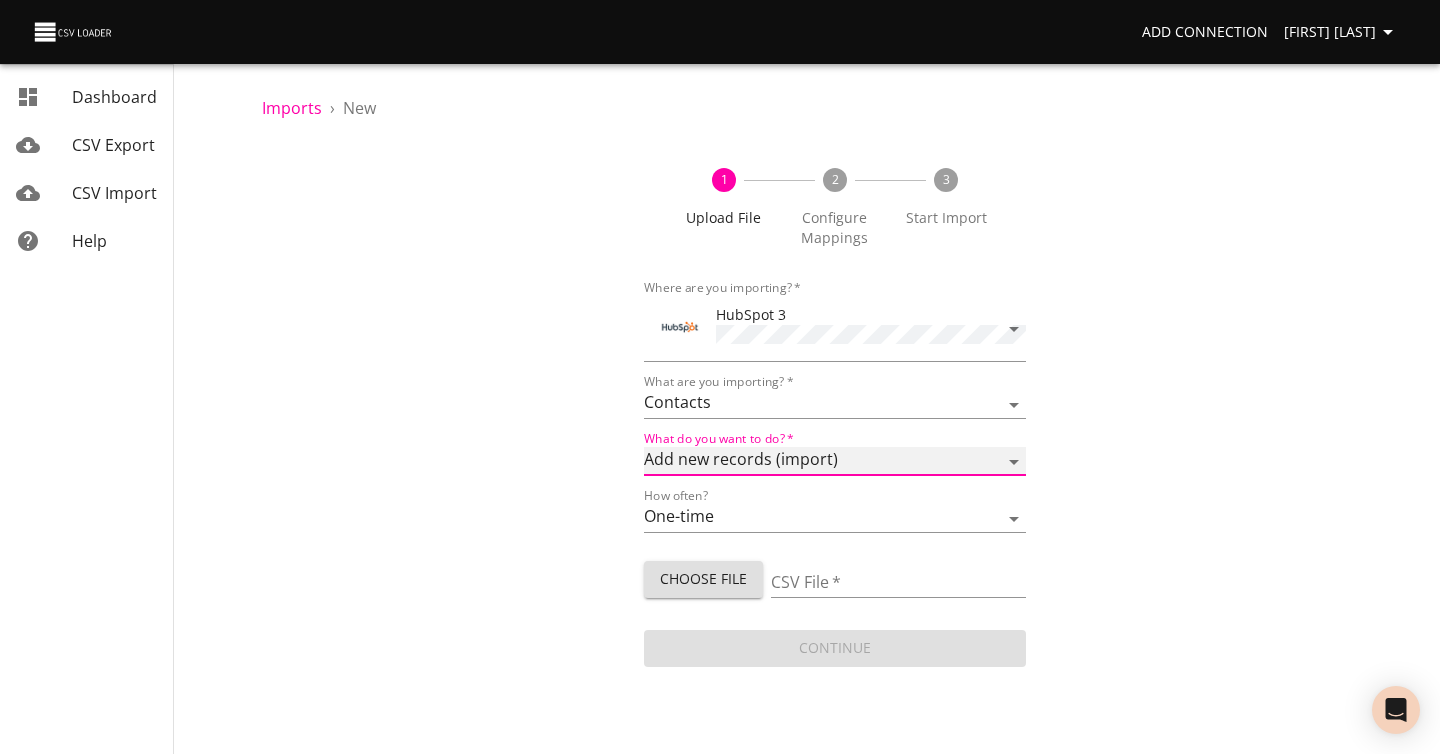 select on "update" 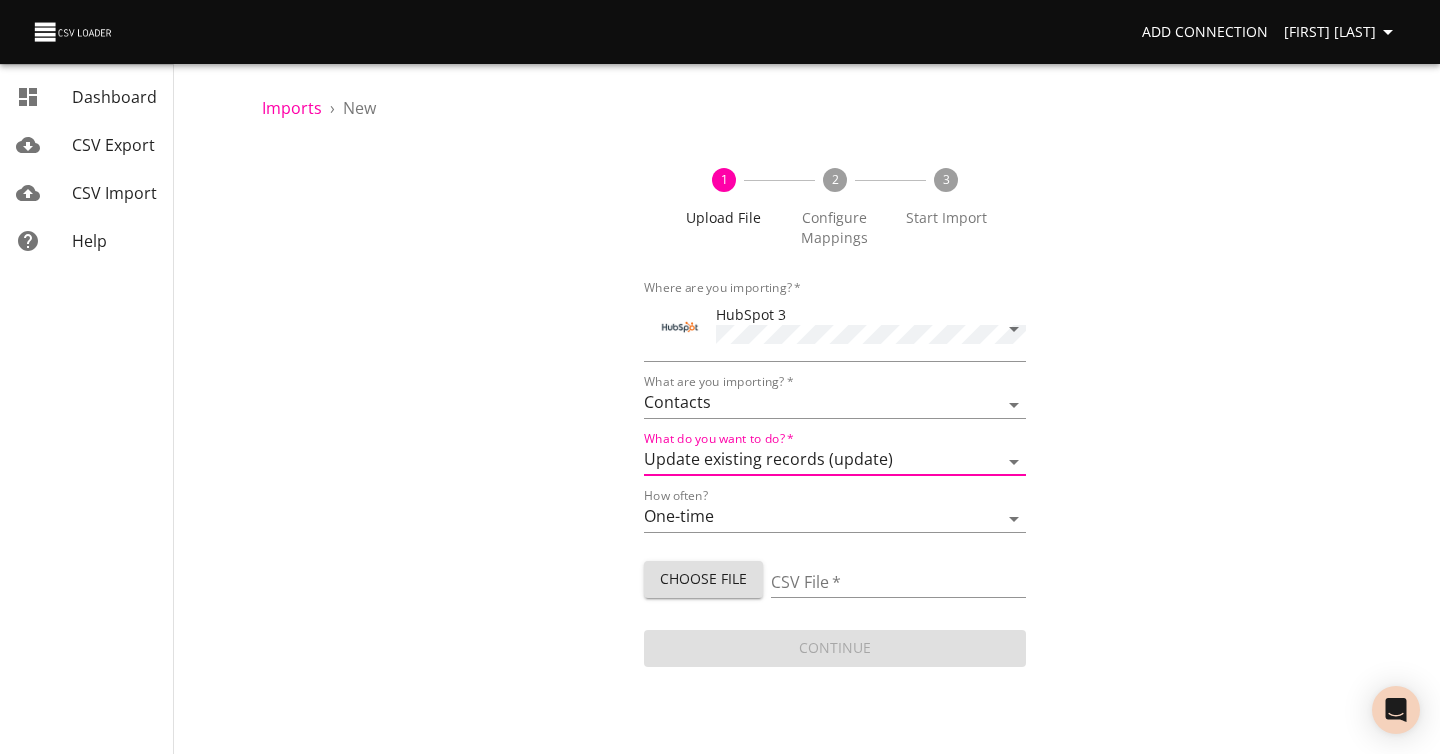 click on "1 Upload File 2 Configure Mappings 3 Start Import Where are you importing?   * HubSpot 3 What are you importing?   * Calls Companies Contacts Deals Emails Line items Meetings Notes Products Tasks Tickets What do you want to do?   * Add new records (import) Update existing records (update) Add new and update existing records (upsert) How often? One-time Auto import Choose File CSV File   * Continue" at bounding box center [835, 407] 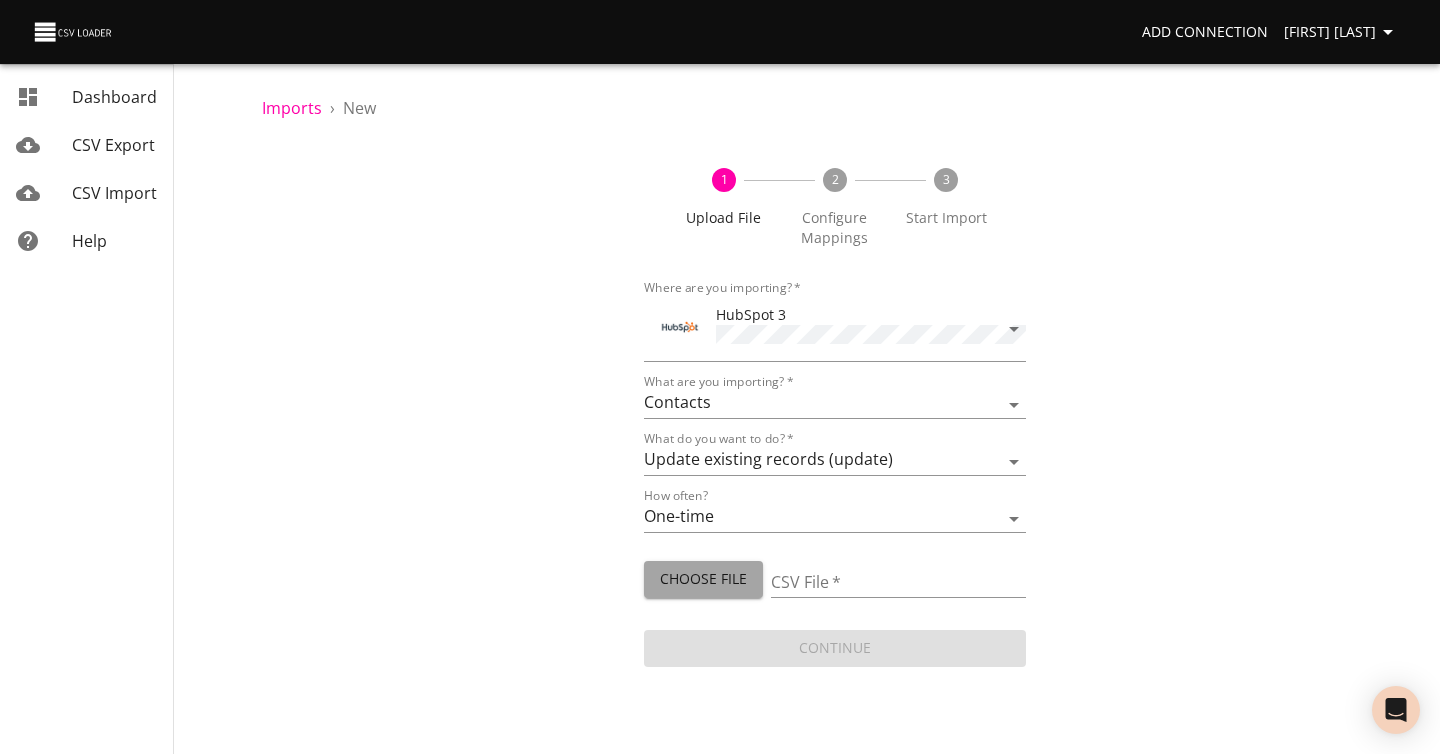 click on "Choose File" at bounding box center [703, 579] 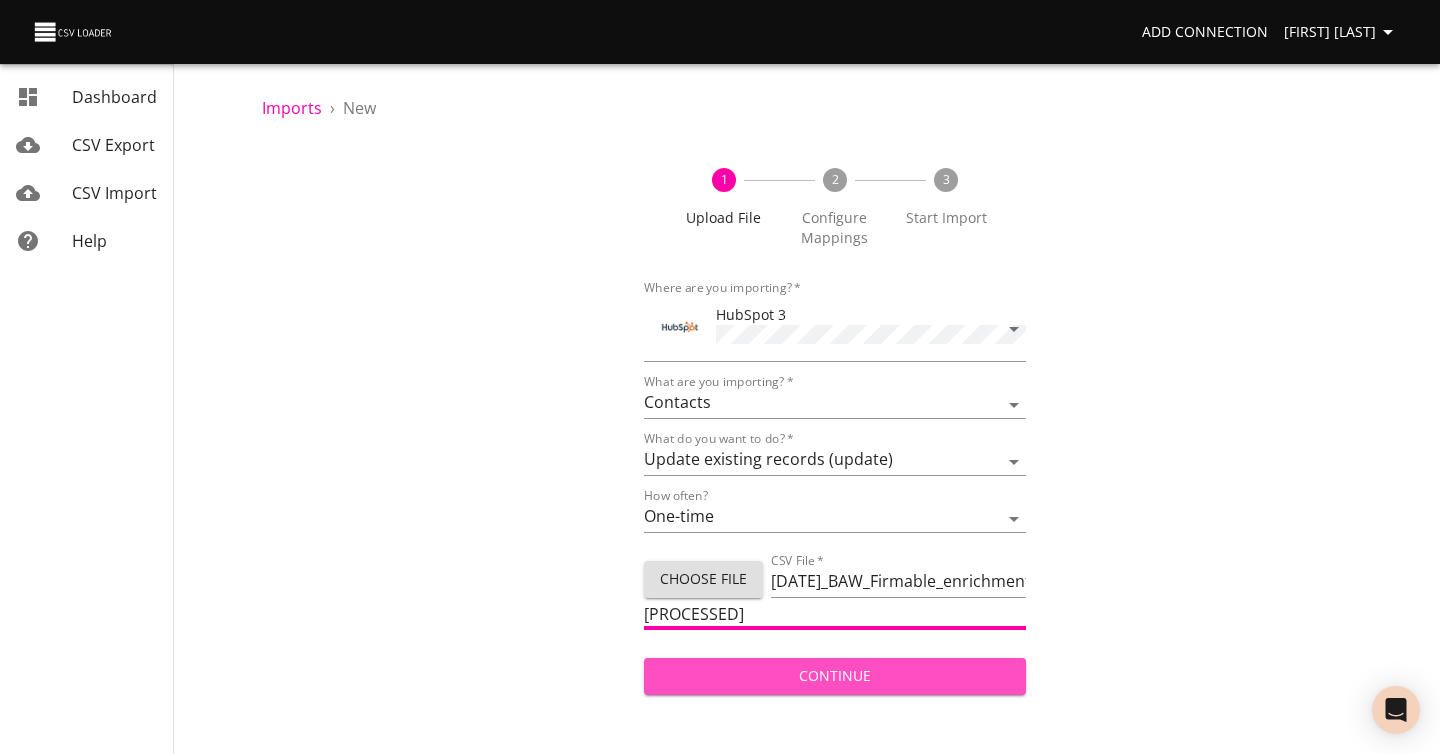 click on "Continue" at bounding box center (835, 676) 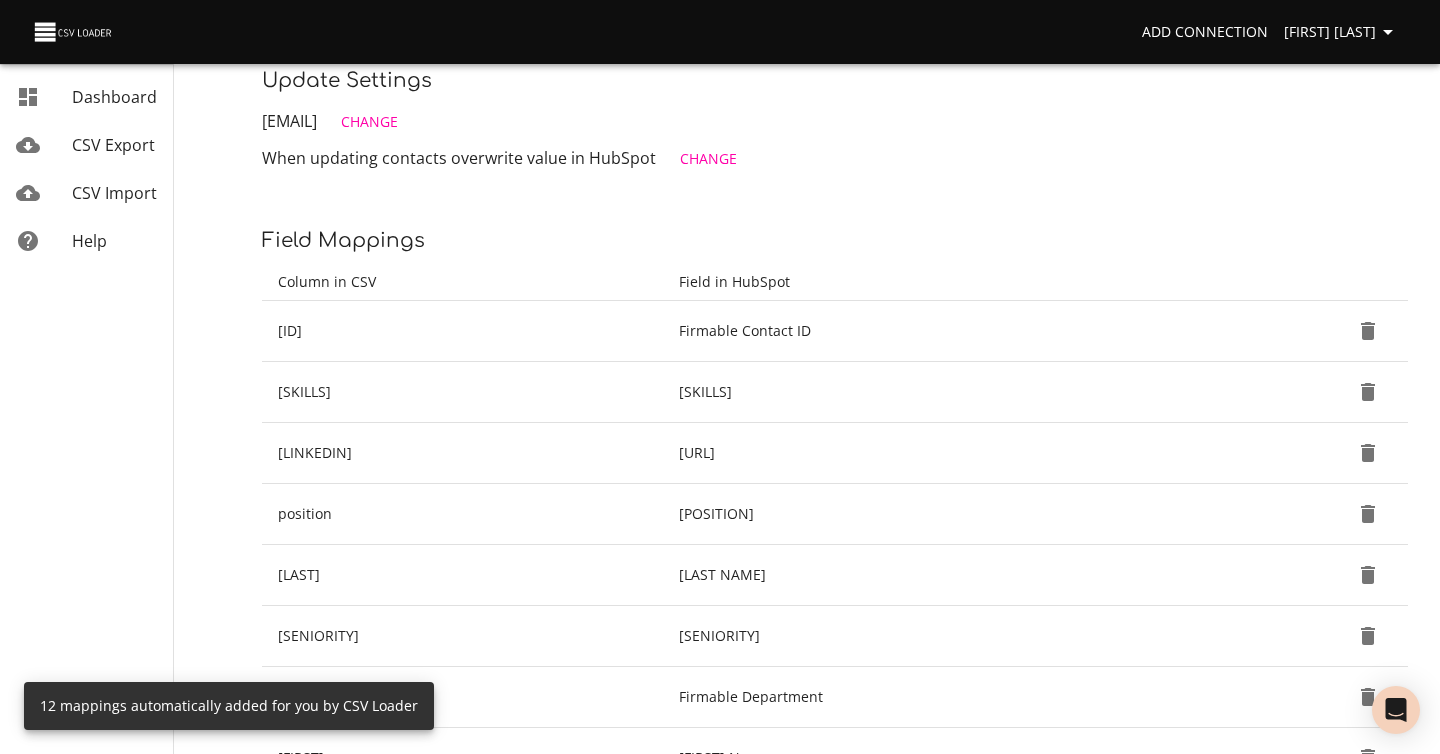 scroll, scrollTop: 292, scrollLeft: 0, axis: vertical 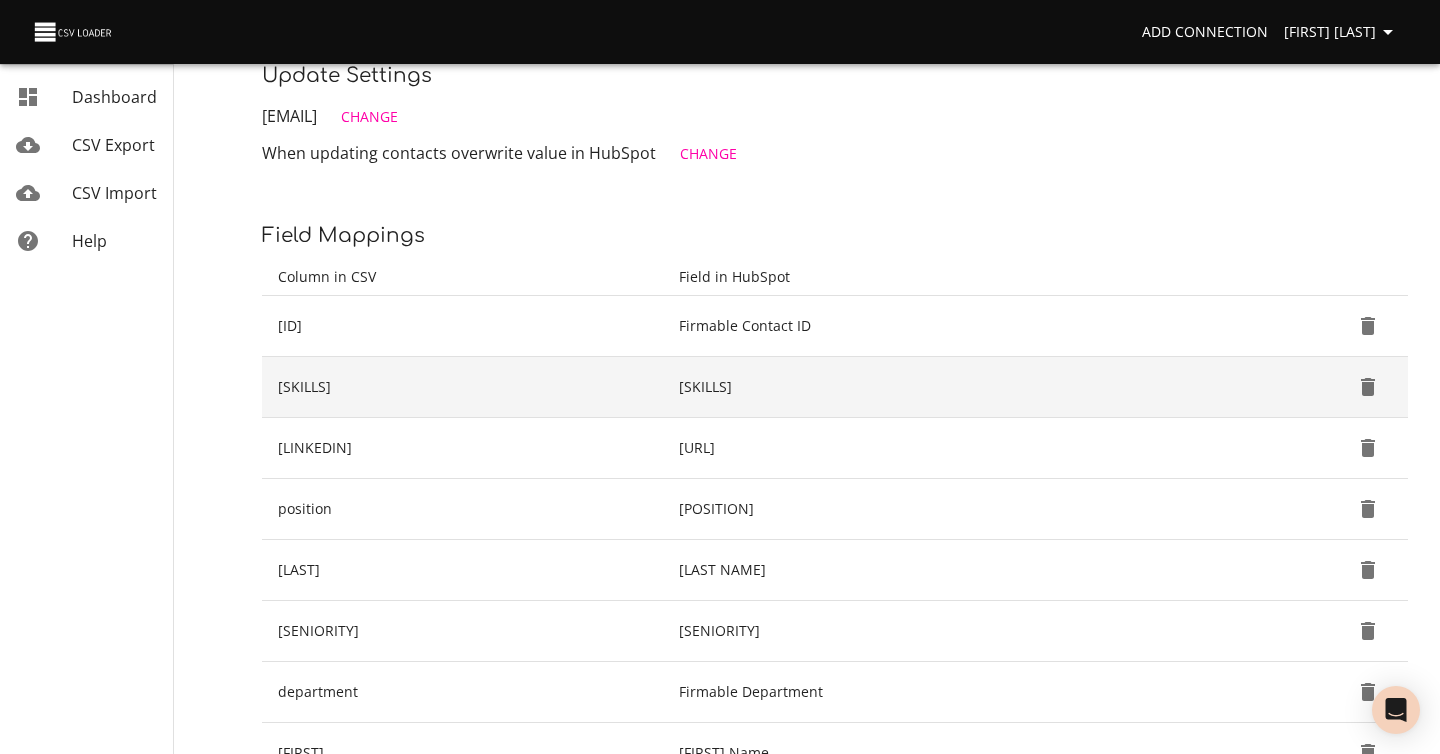 click at bounding box center (1368, 326) 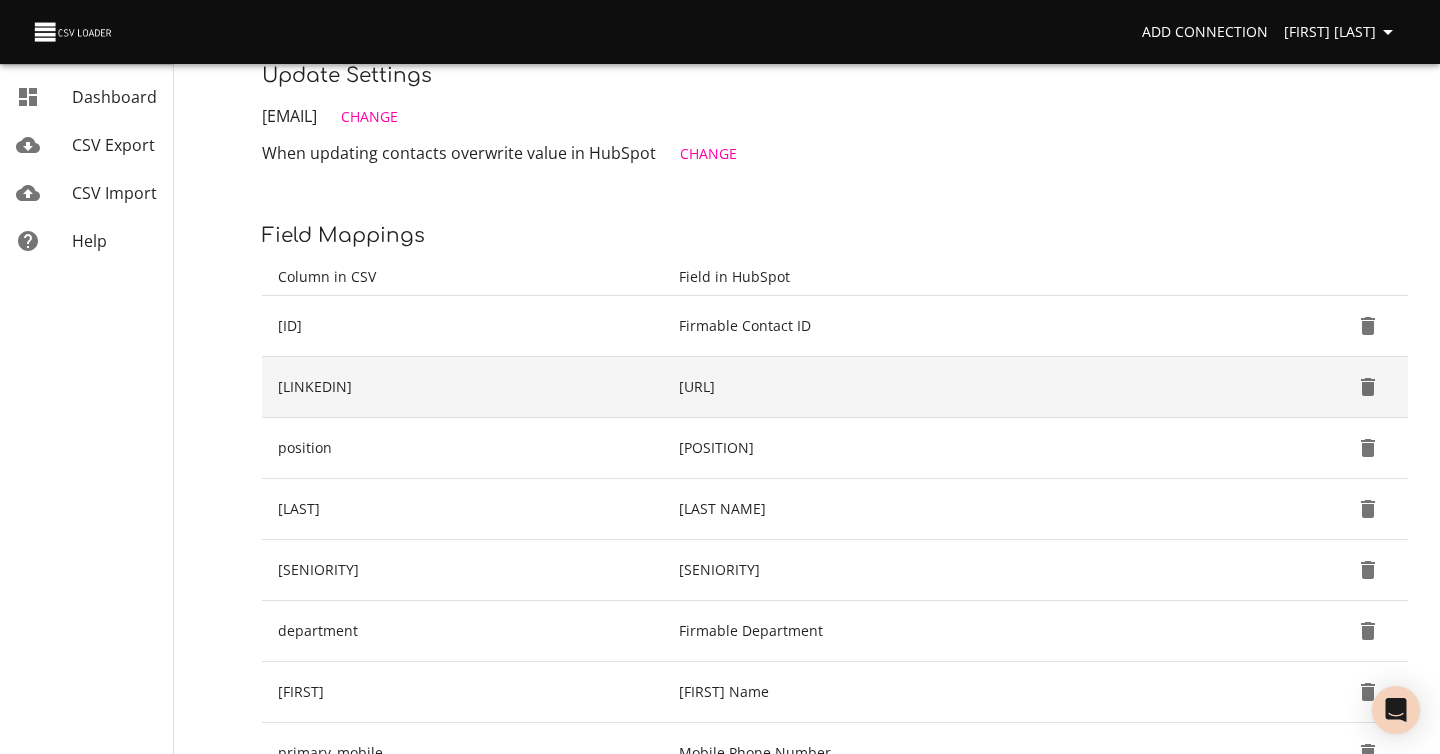 click at bounding box center (1368, 326) 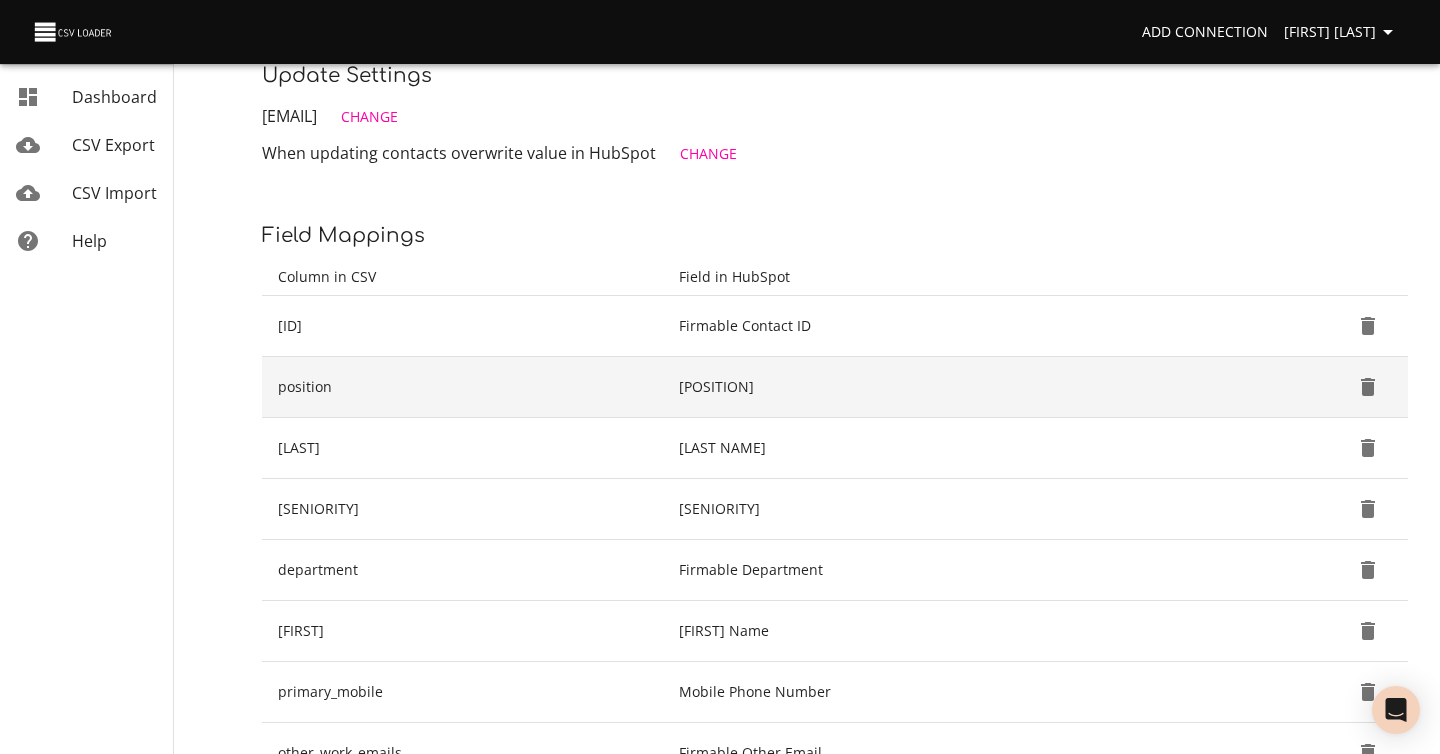 click at bounding box center (1368, 326) 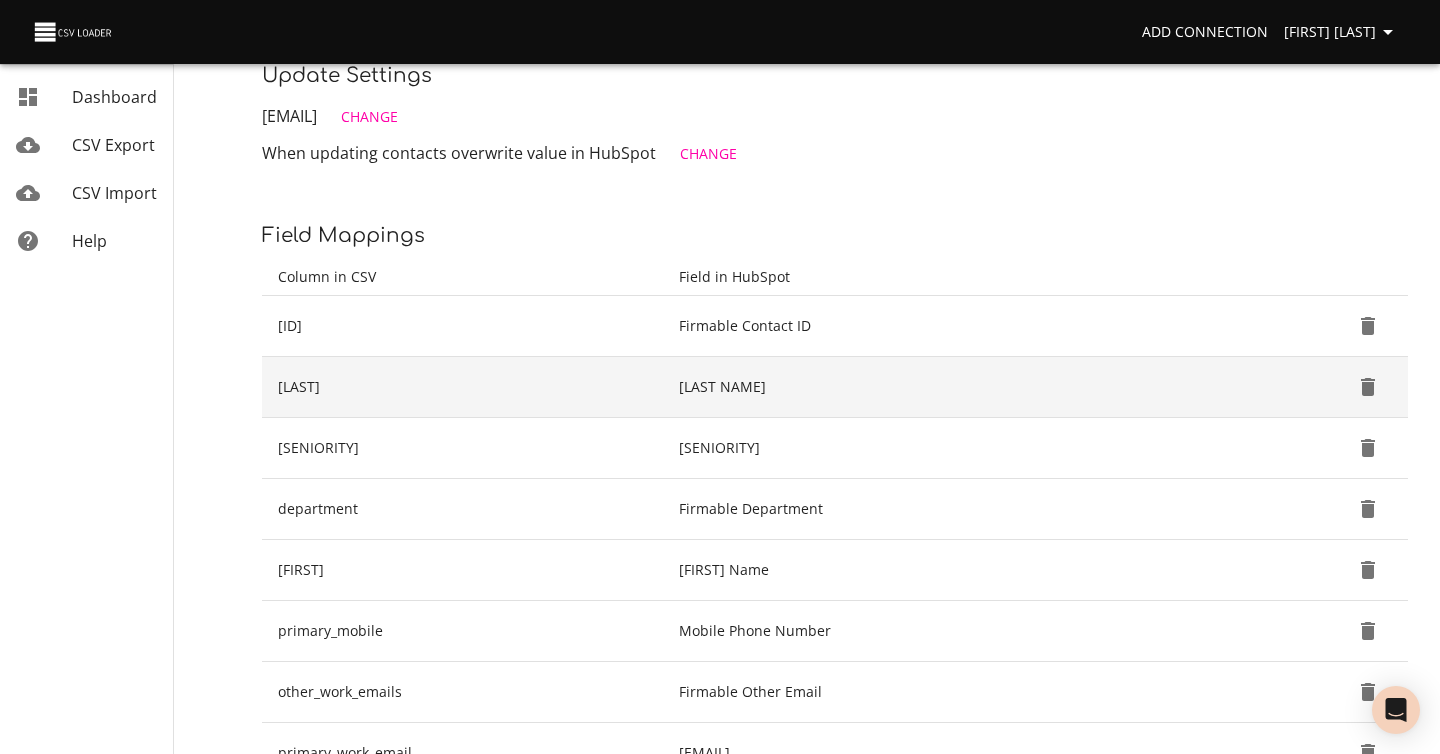 click at bounding box center [1368, 326] 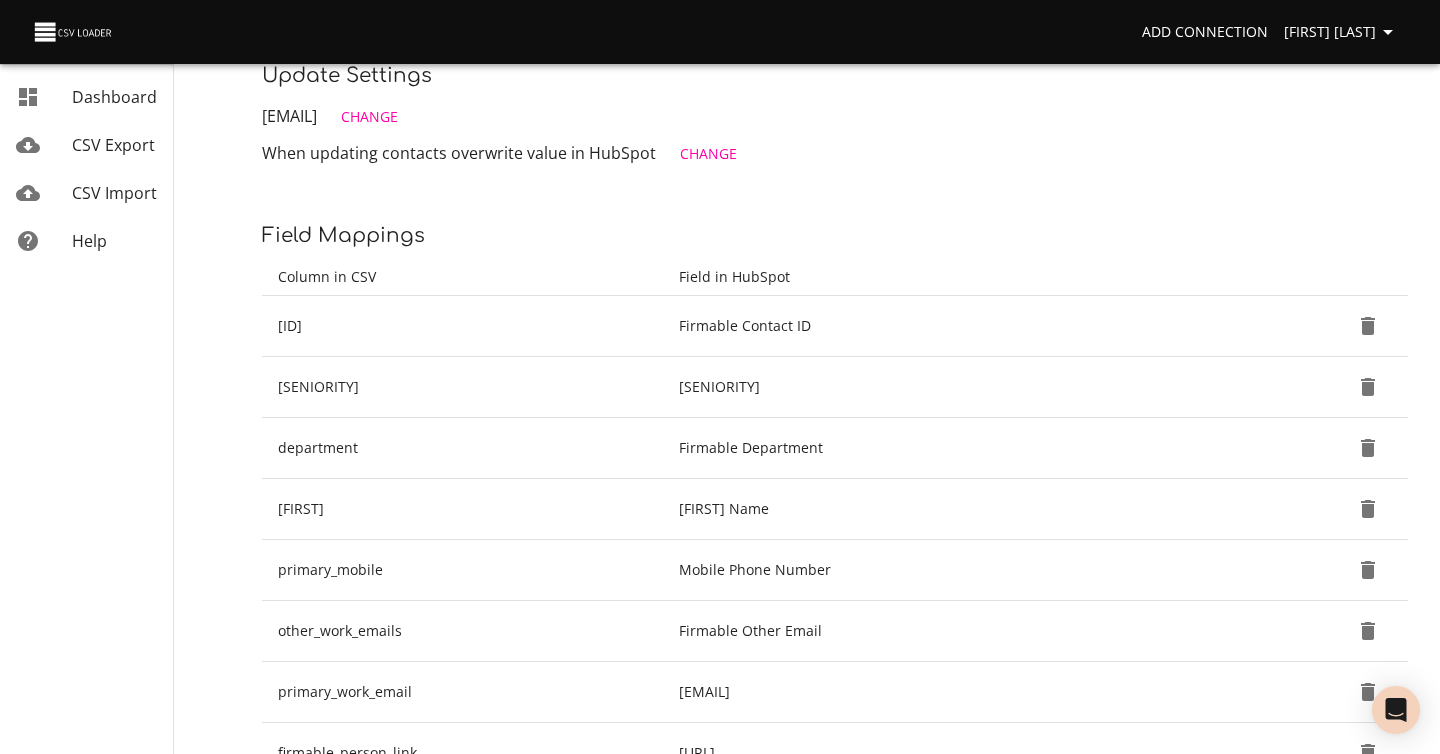 click at bounding box center [1368, 326] 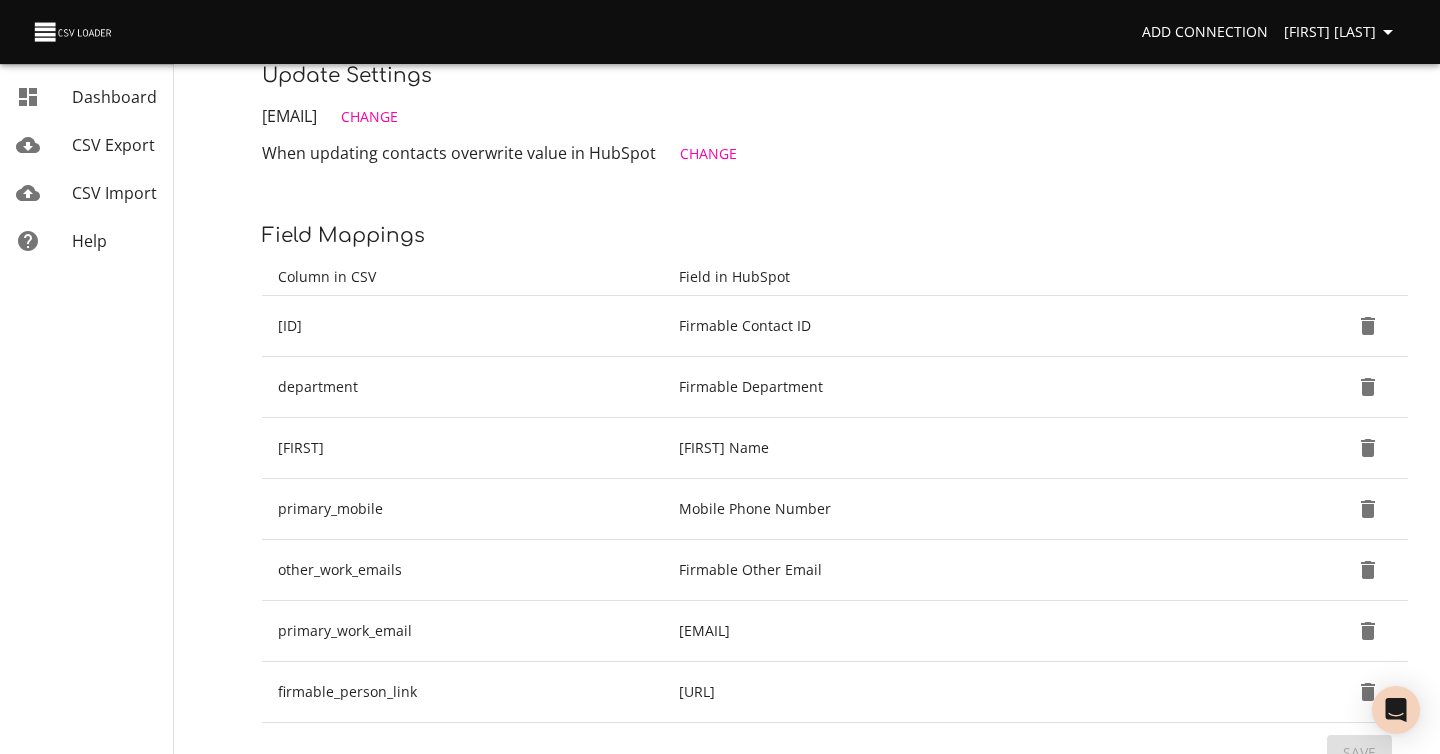 click at bounding box center (1368, 326) 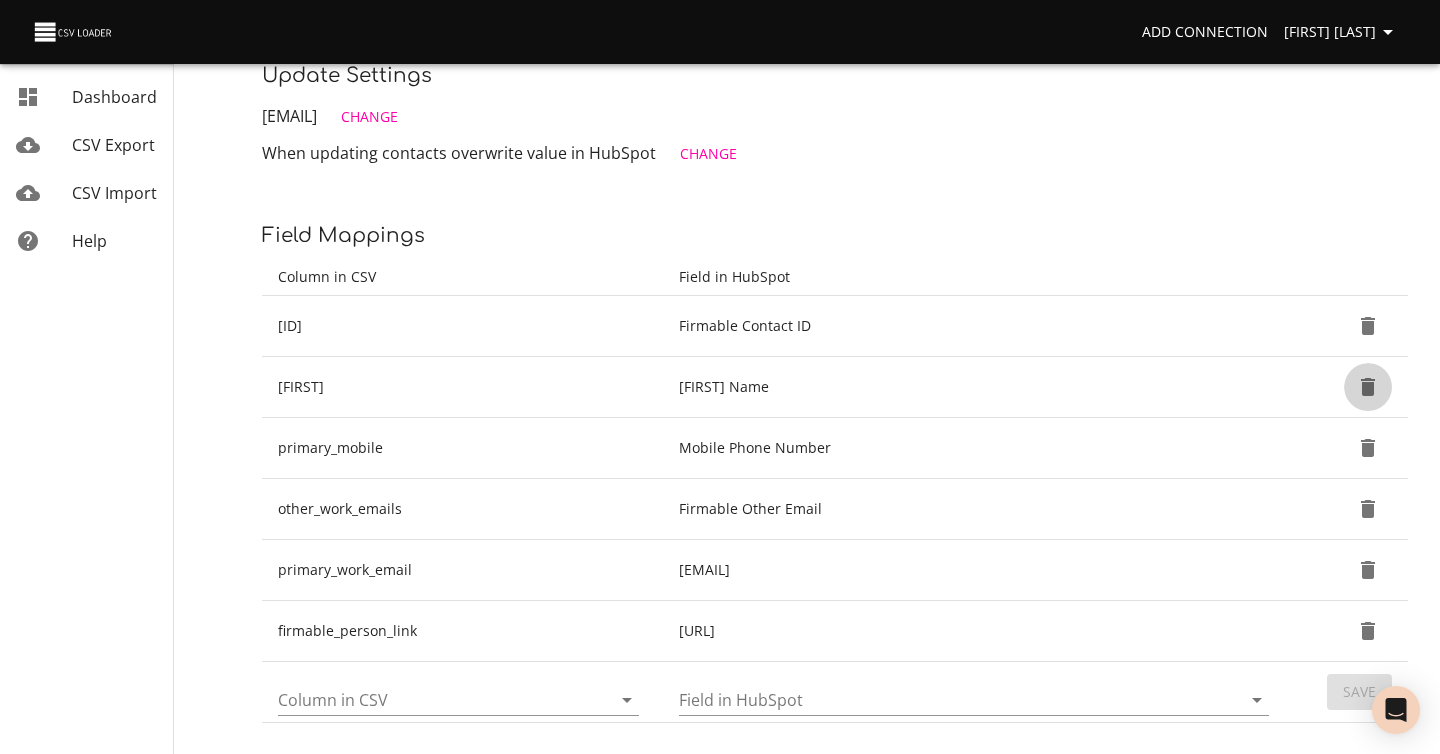 click at bounding box center (1368, 326) 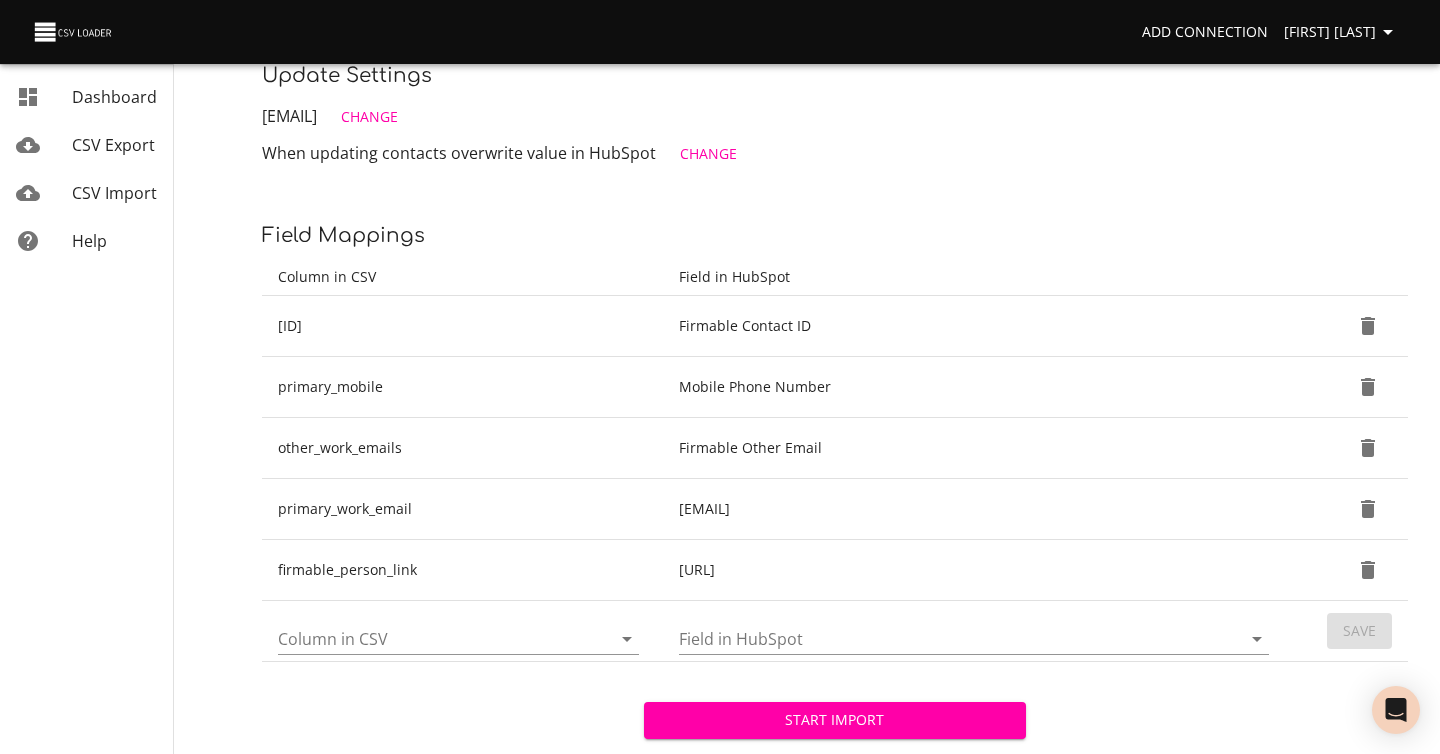 click at bounding box center (1368, 326) 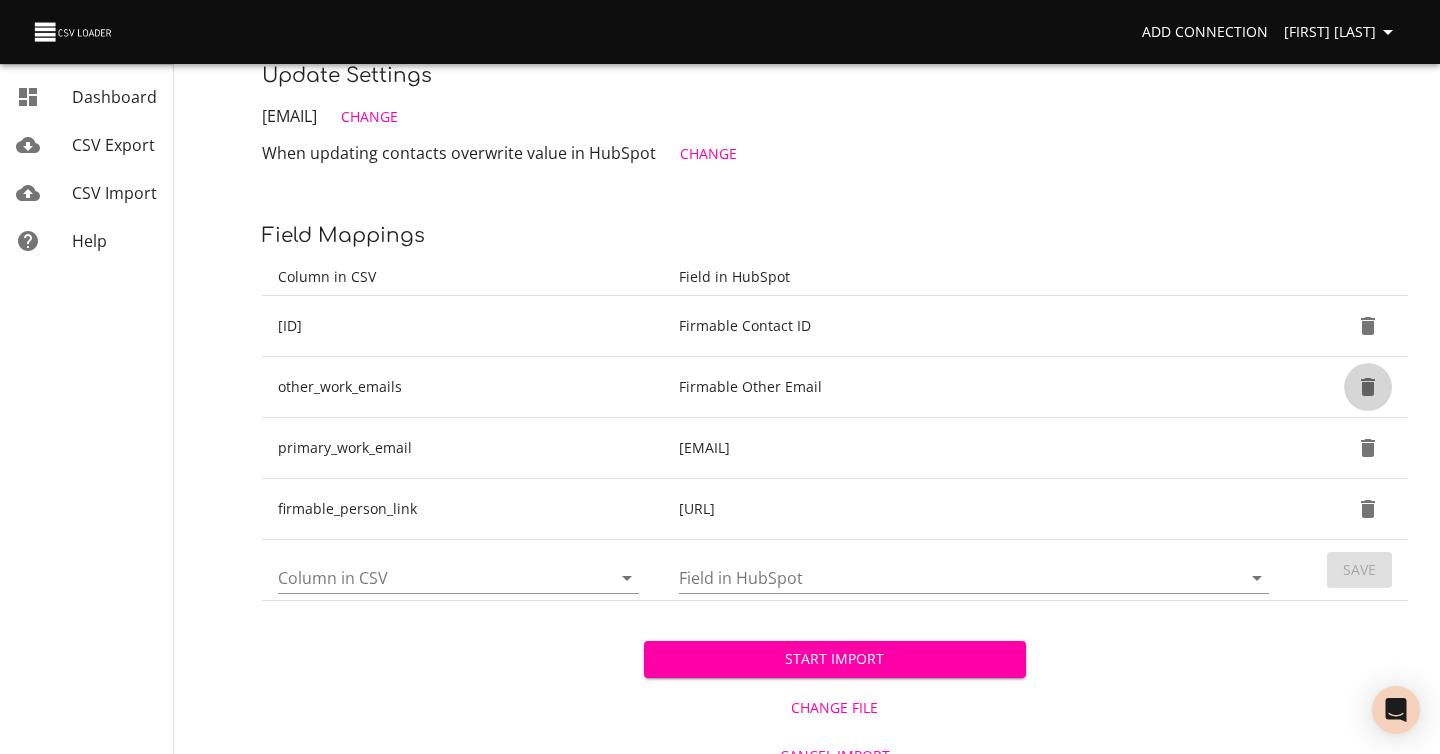click at bounding box center [1368, 326] 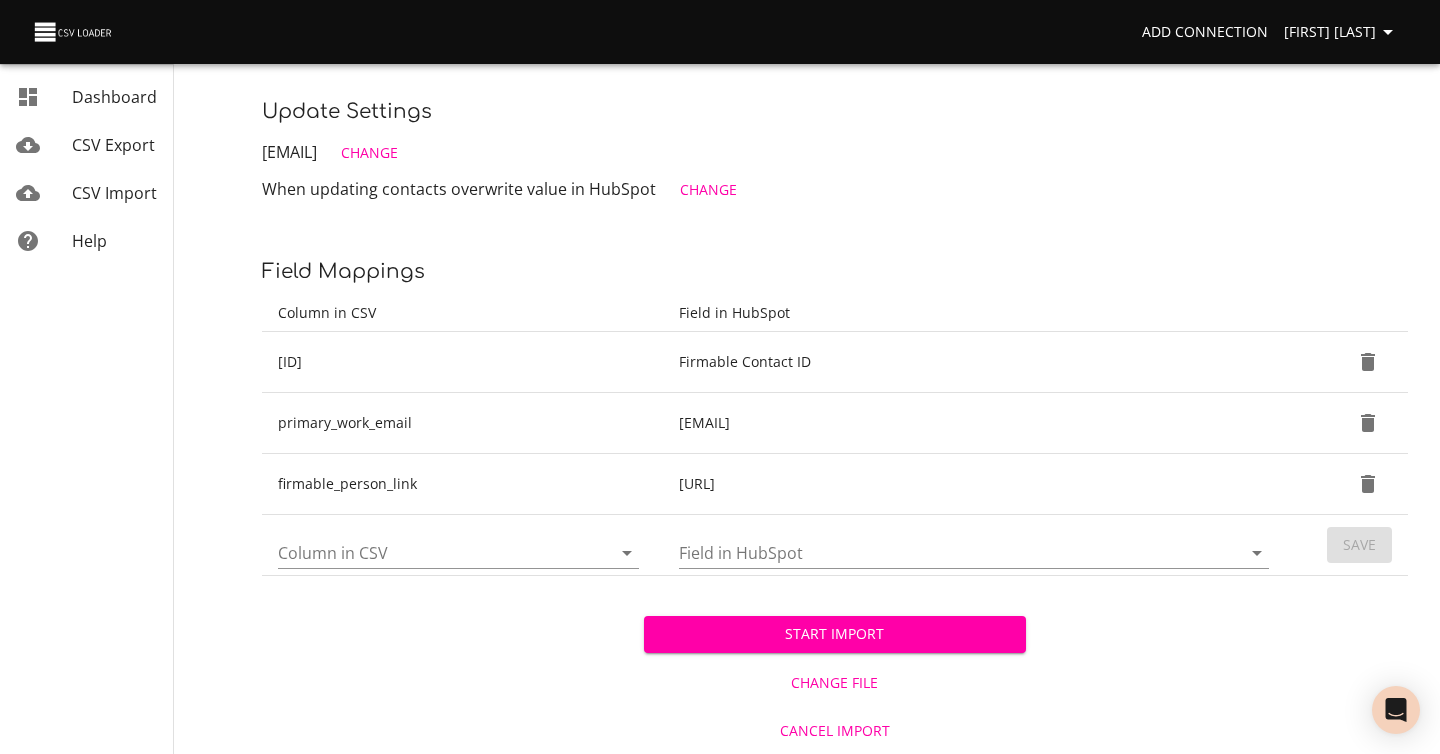 scroll, scrollTop: 255, scrollLeft: 0, axis: vertical 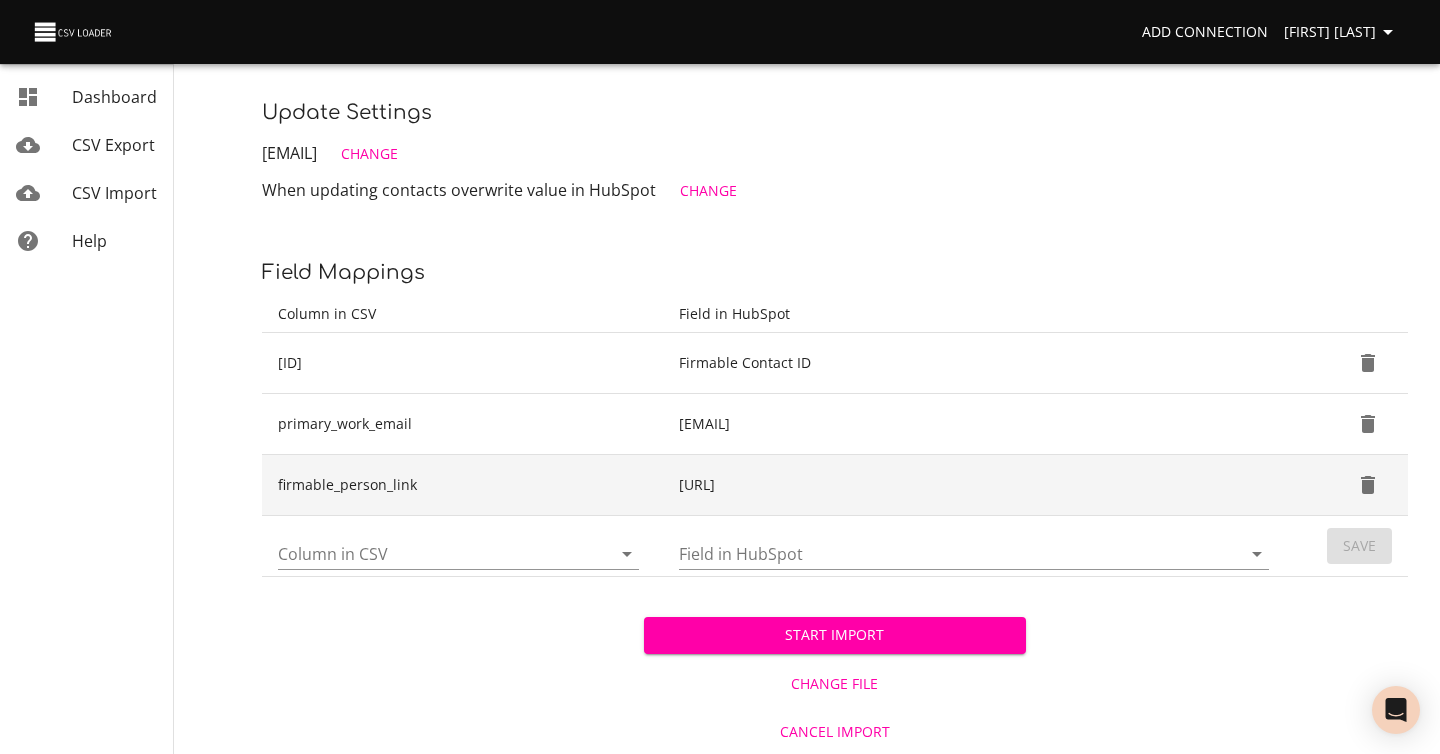 click at bounding box center [1368, 363] 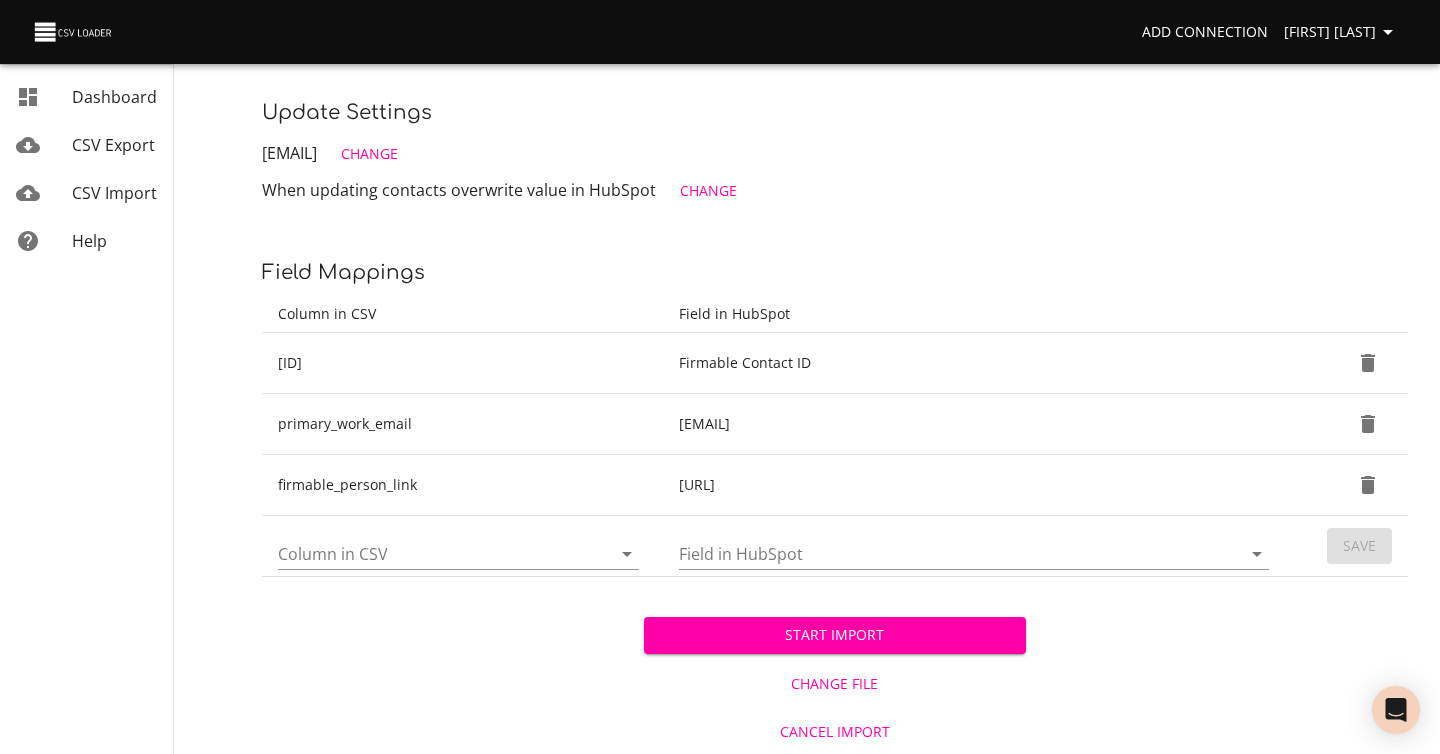 scroll, scrollTop: 194, scrollLeft: 0, axis: vertical 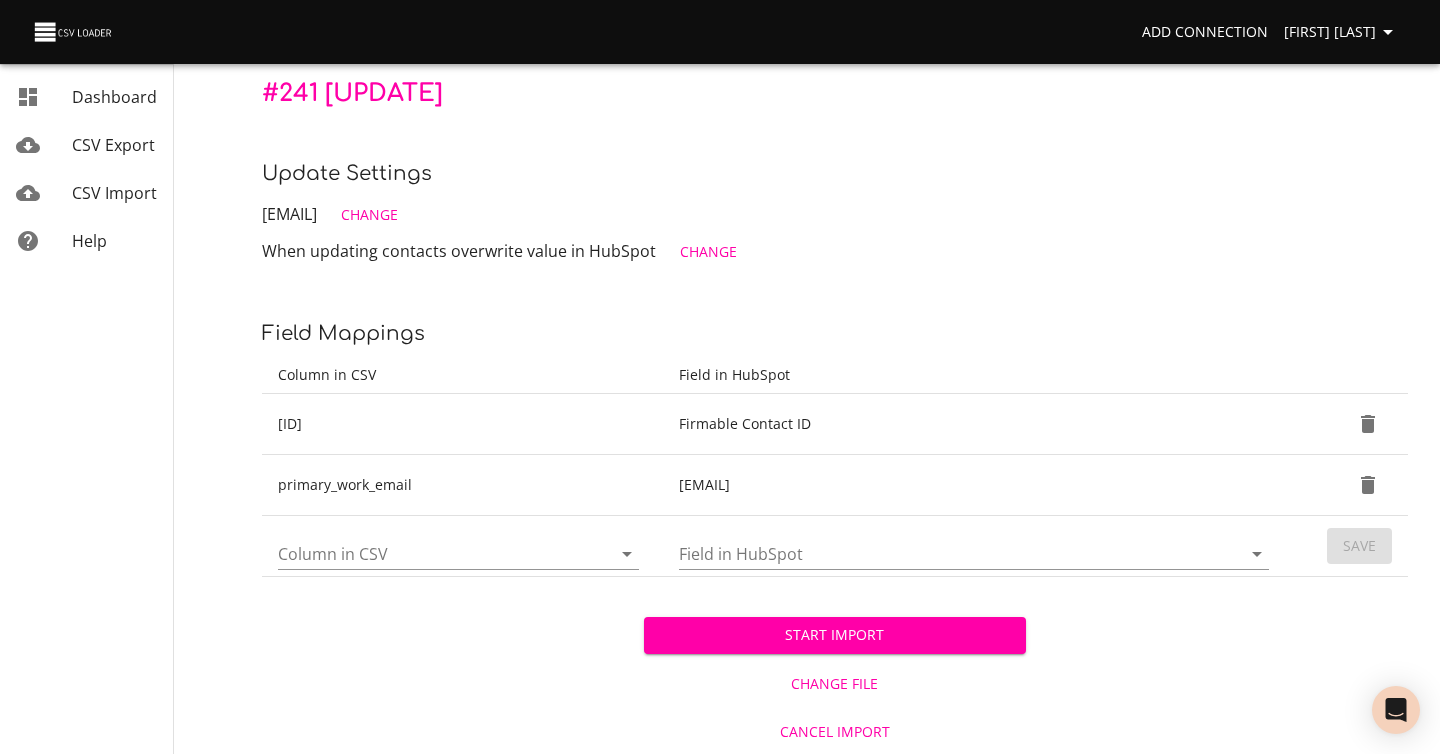 click on "Change" at bounding box center [369, 215] 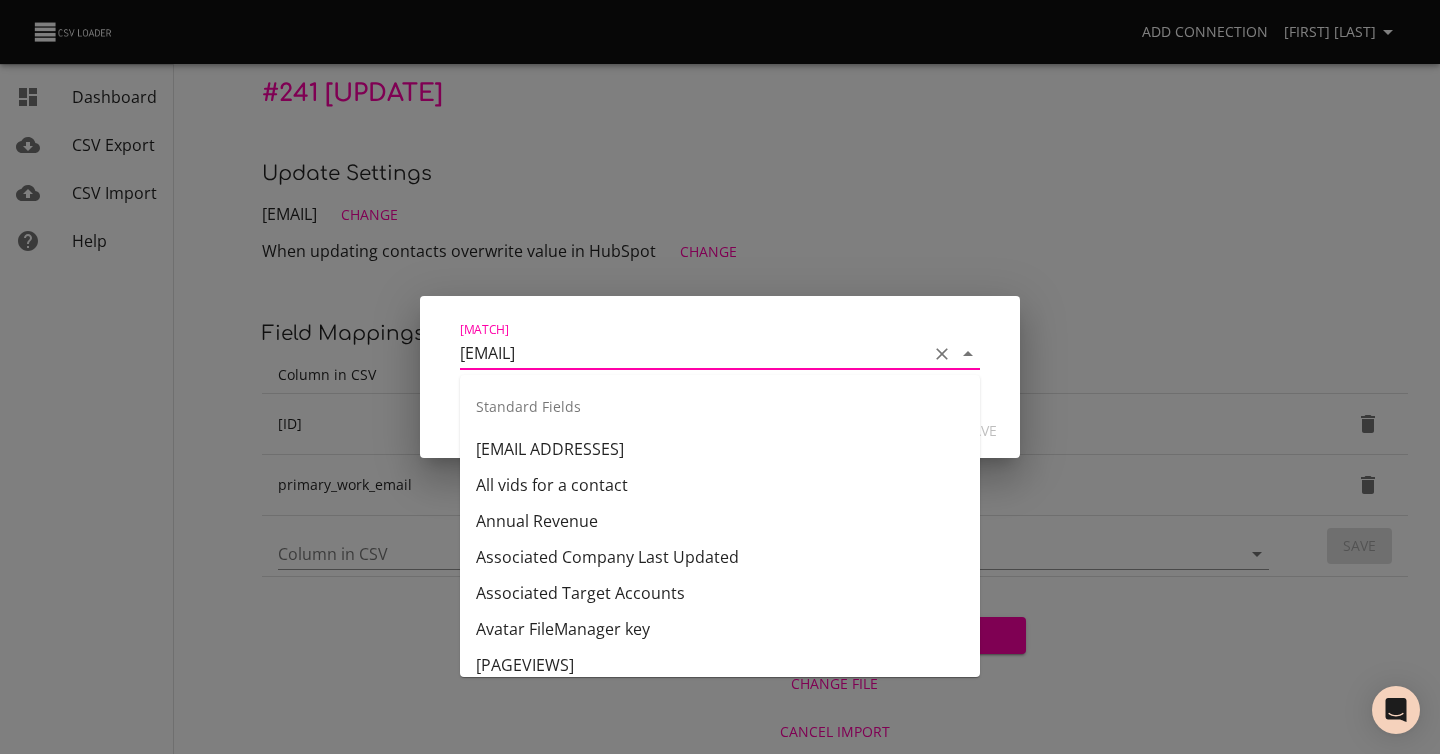 click on "[EMAIL]" at bounding box center (689, 353) 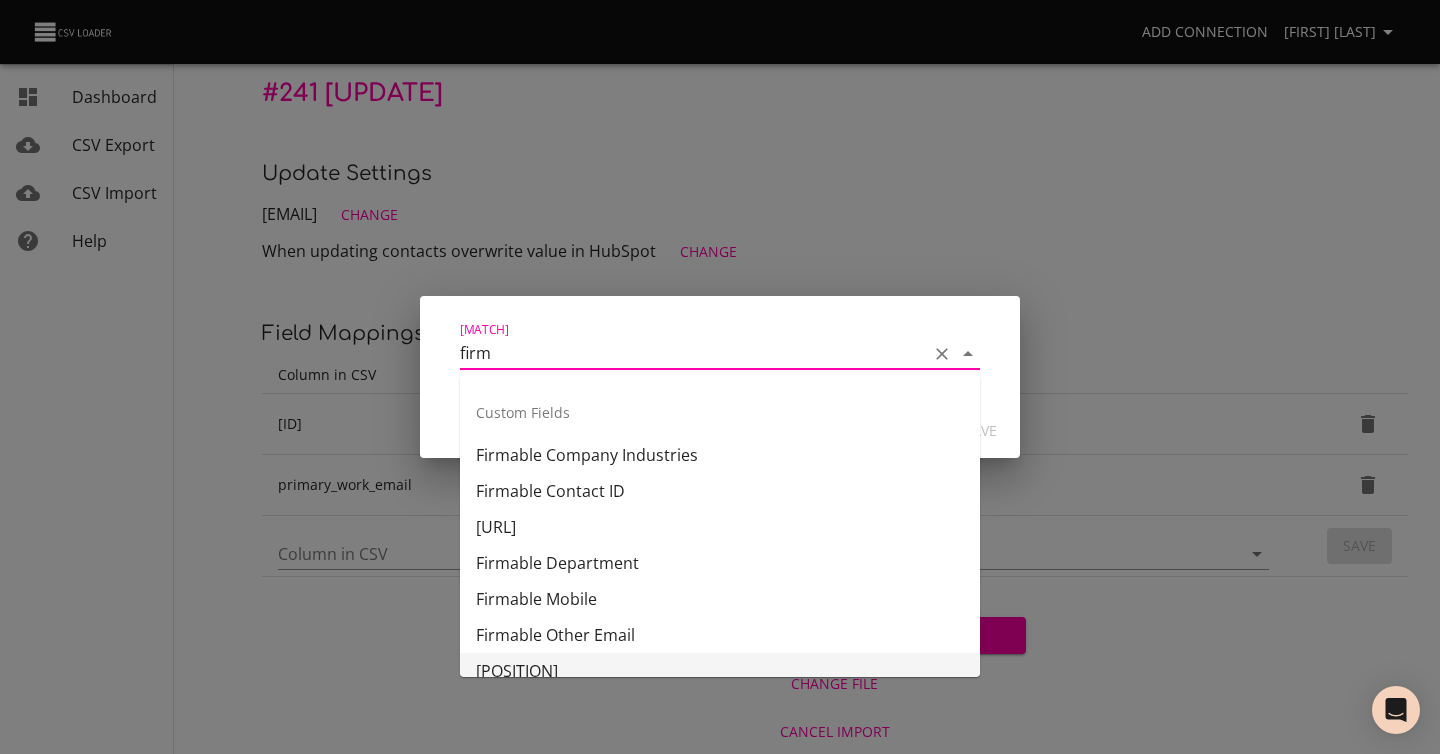 scroll, scrollTop: 113, scrollLeft: 0, axis: vertical 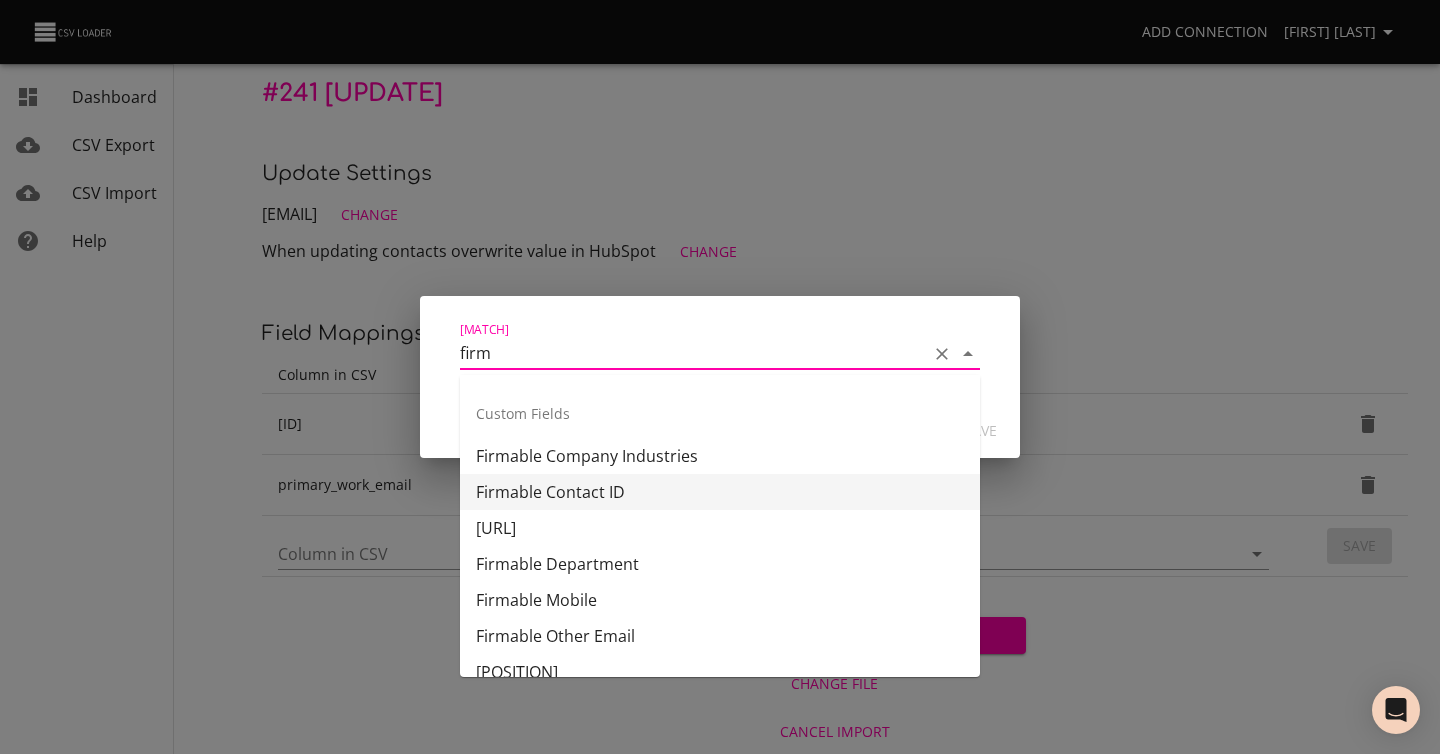 click on "Firmable Contact ID" at bounding box center (720, 492) 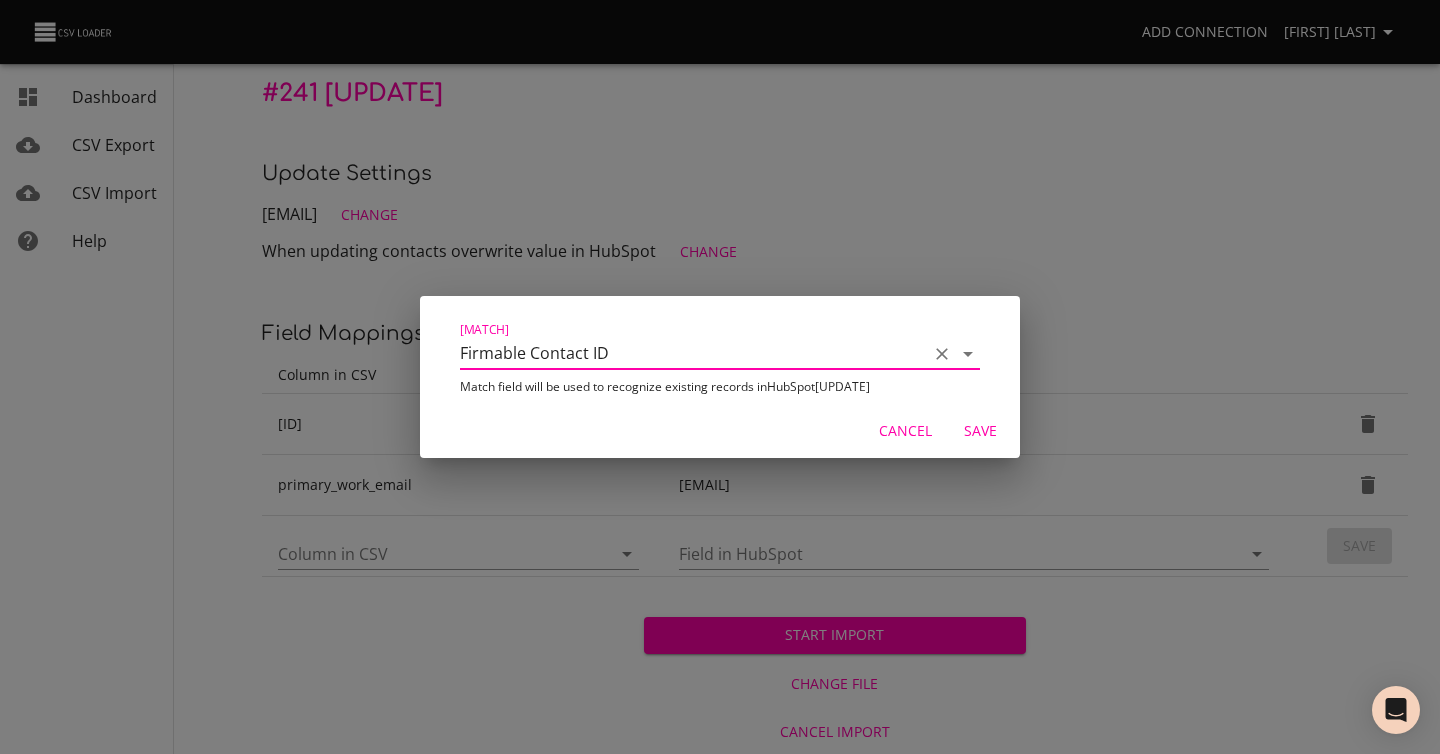 type on "Firmable Contact ID" 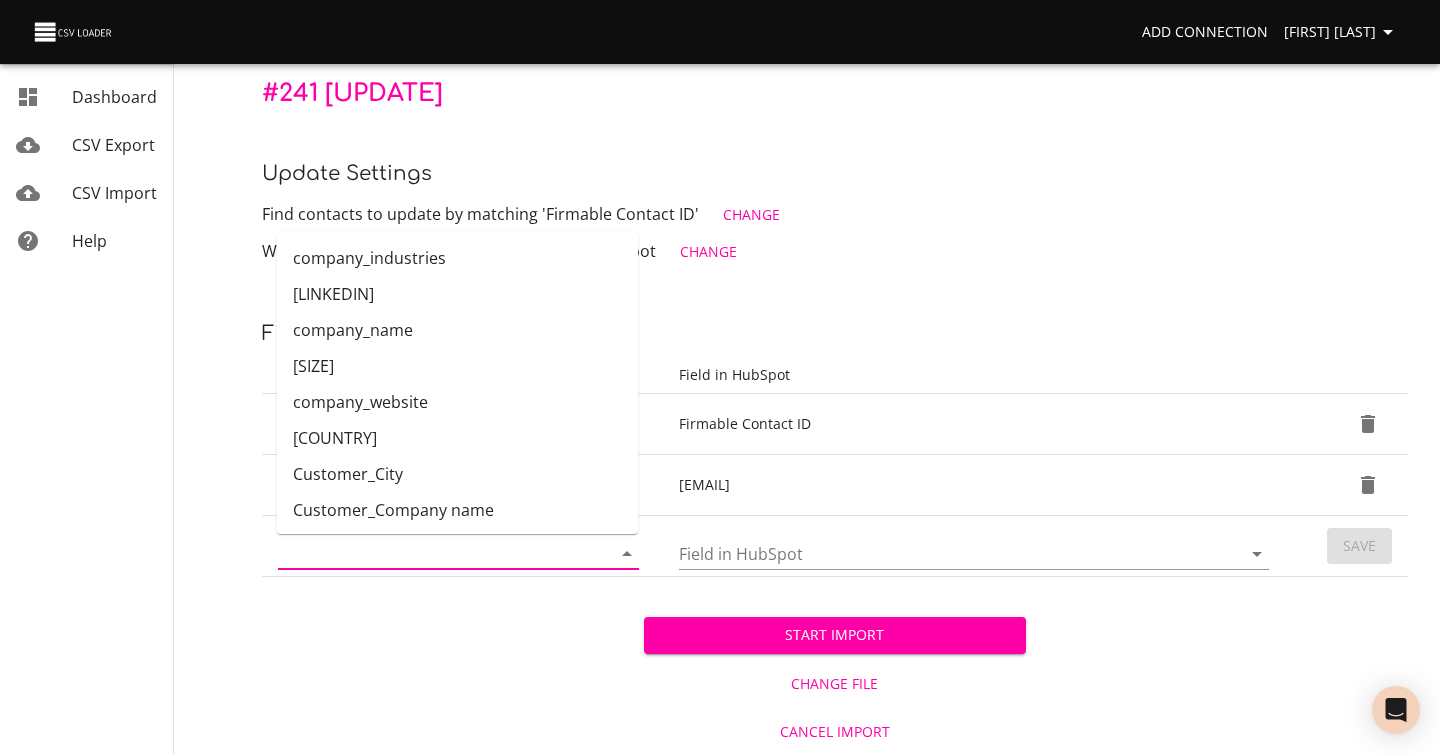 click on "Column in CSV" at bounding box center (427, 553) 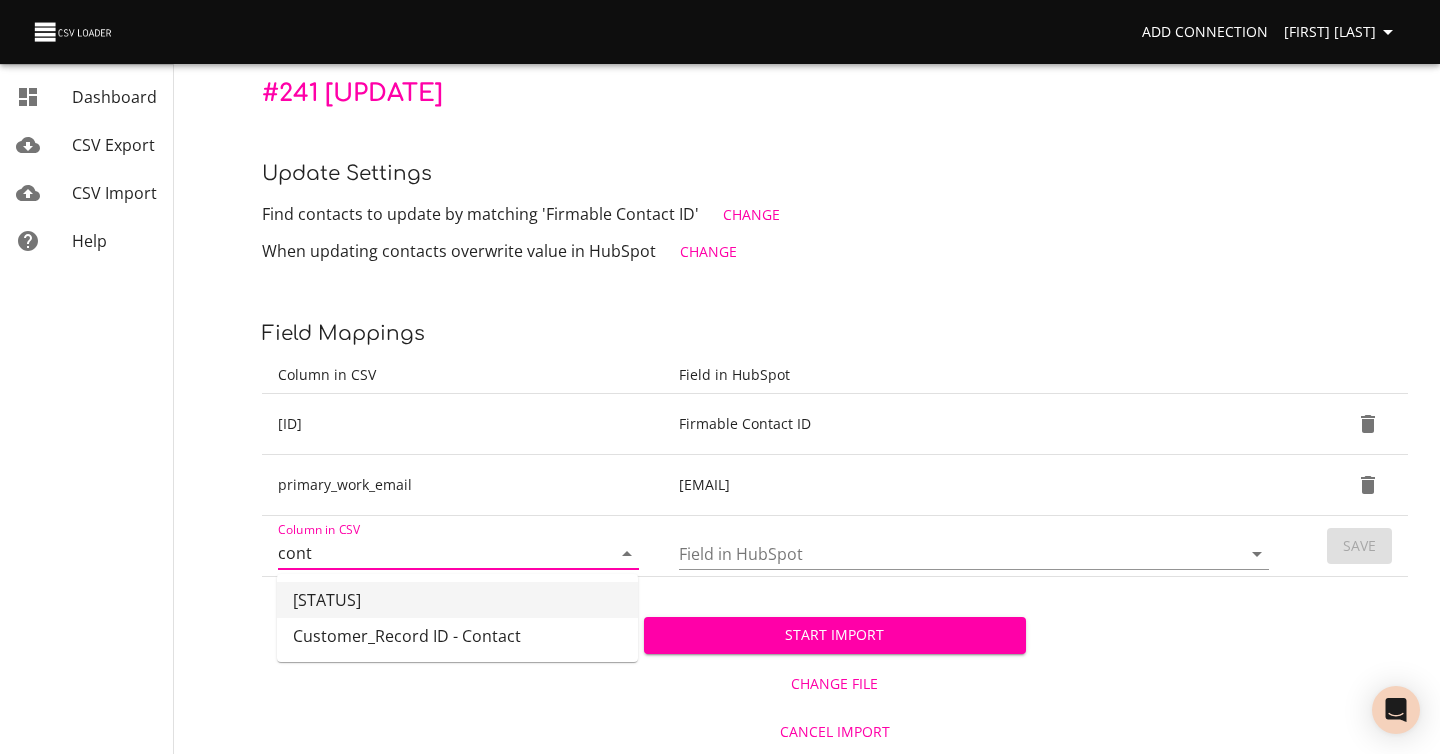 click on "cont" at bounding box center [427, 553] 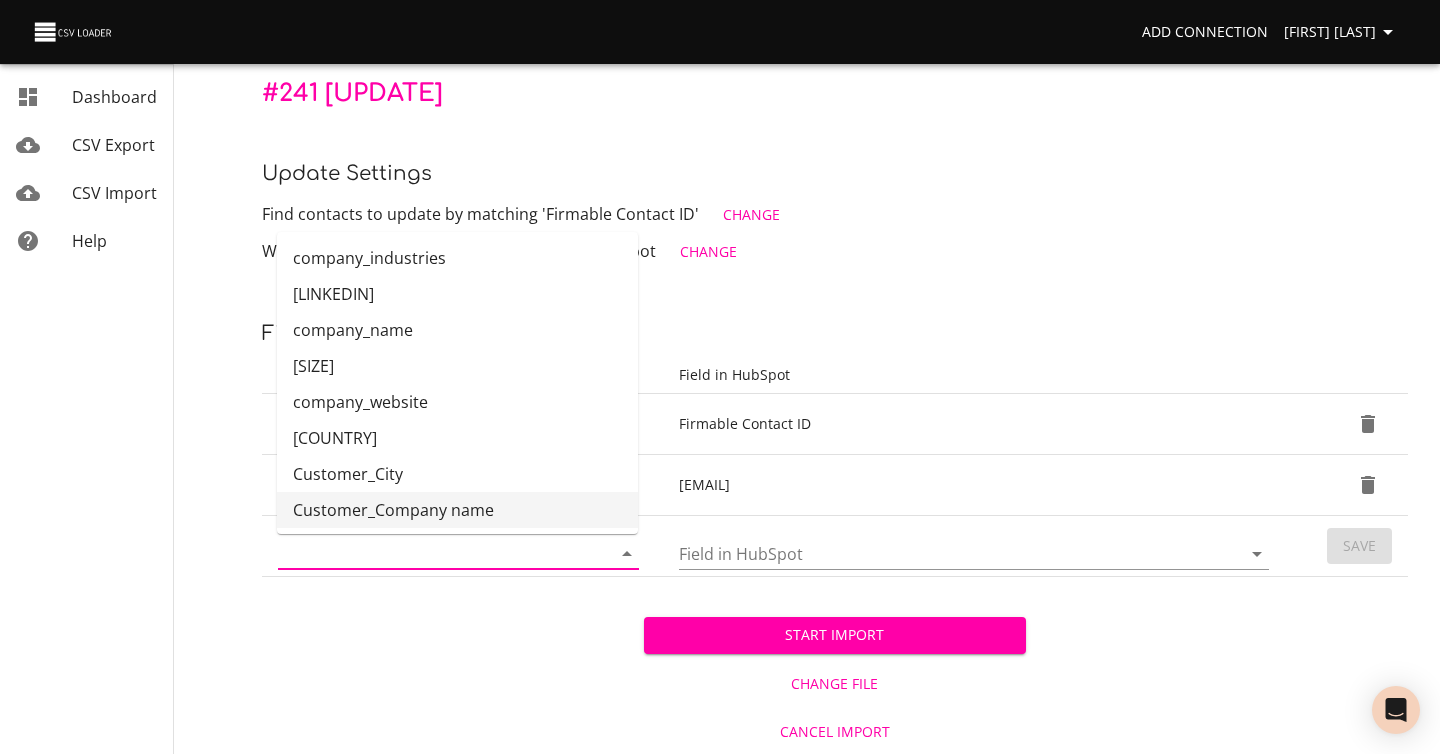 paste on "firmable_person_link" 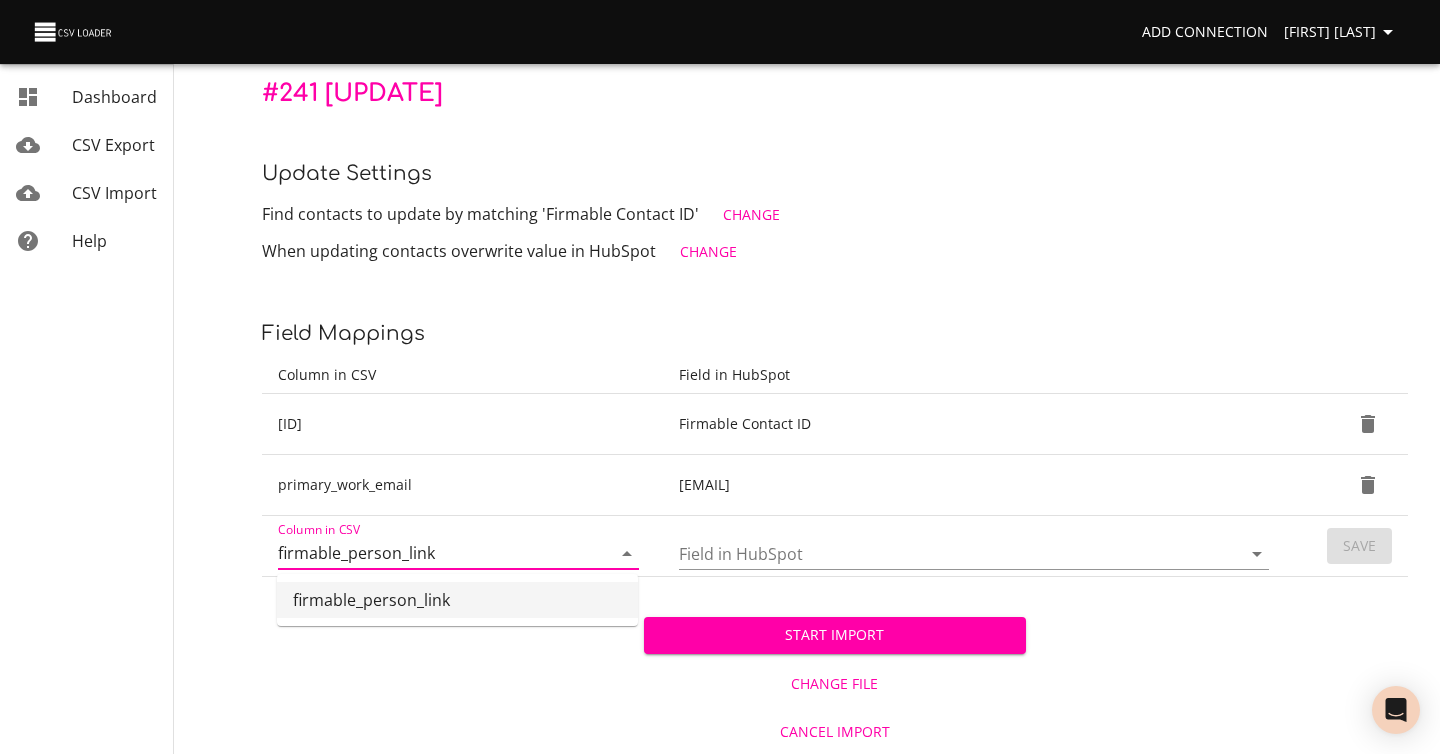 click on "firmable_person_link" at bounding box center [457, 600] 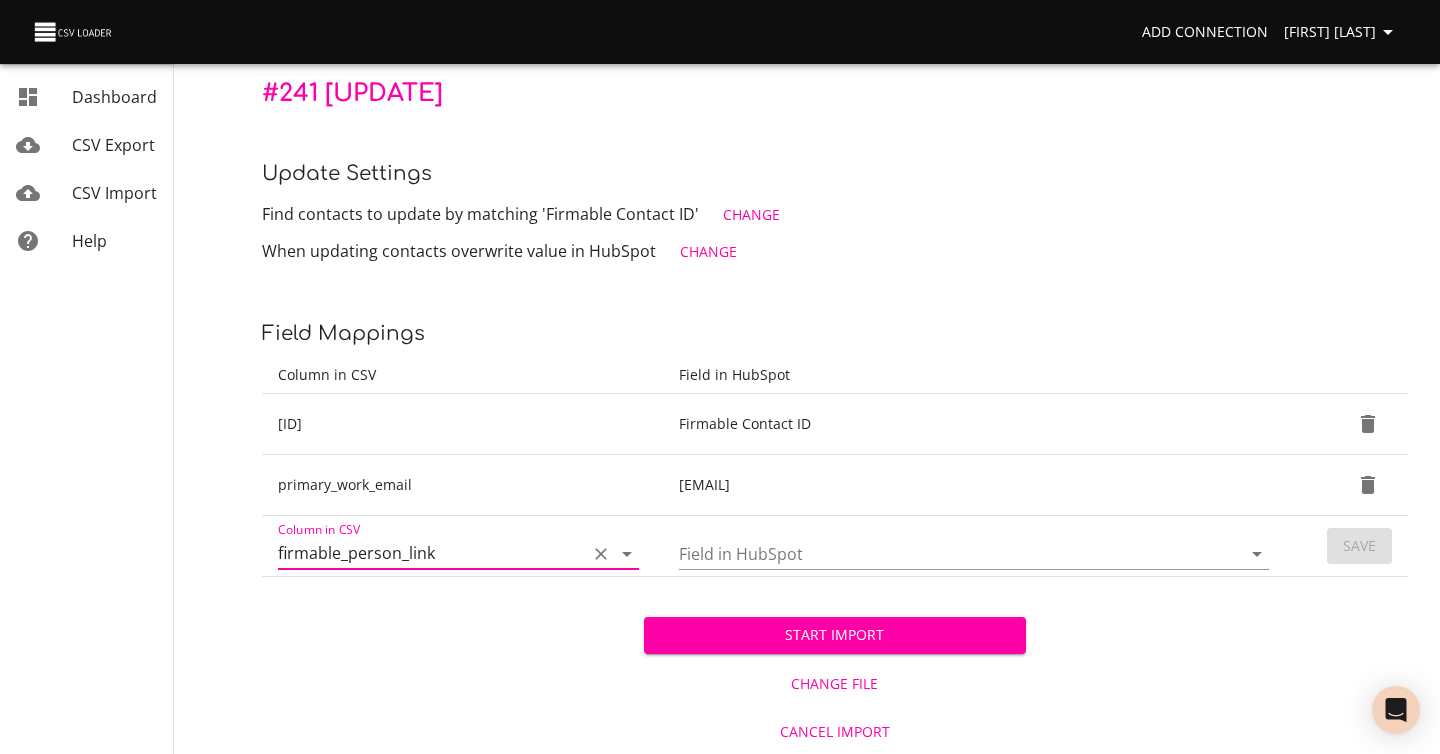 type on "firmable_person_link" 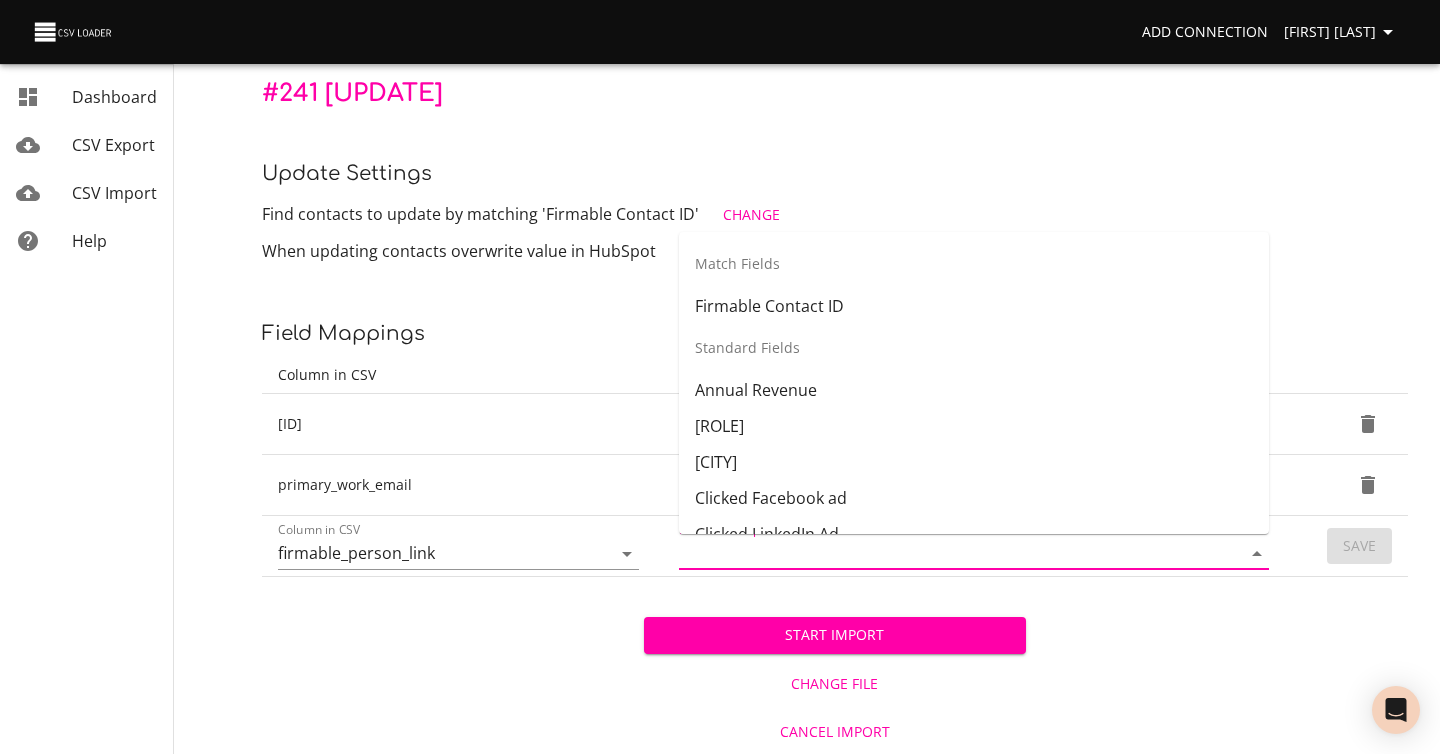 click on "Field in HubSpot" at bounding box center (943, 553) 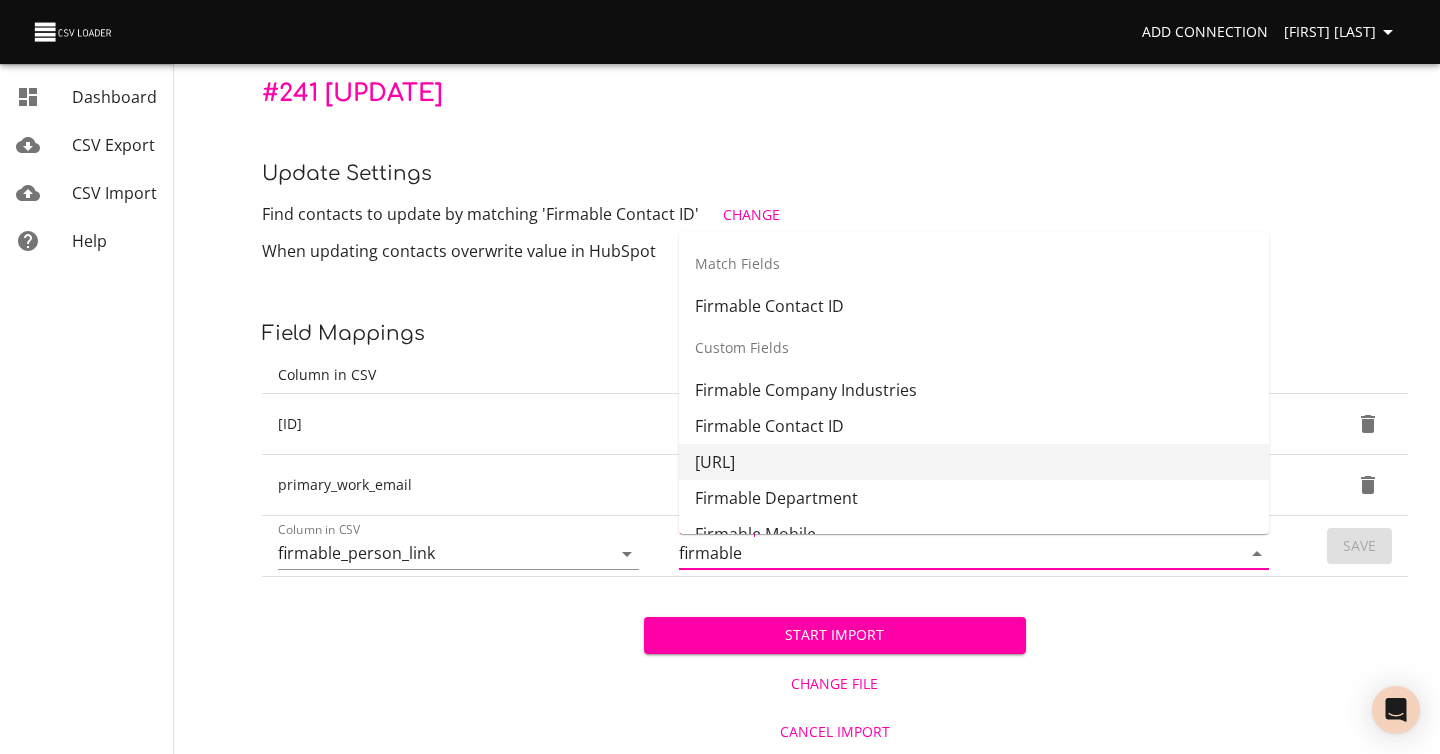 click on "[URL]" at bounding box center (974, 462) 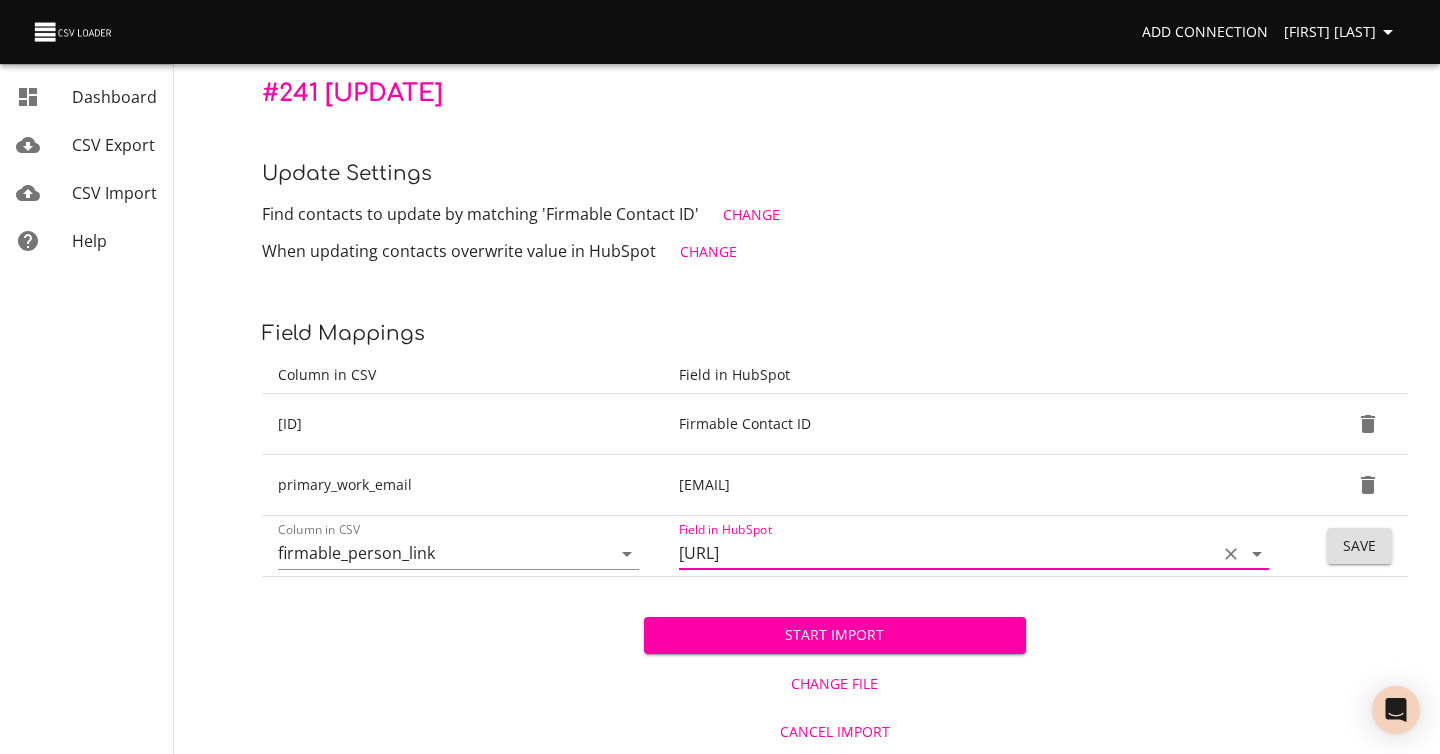 type on "[URL]" 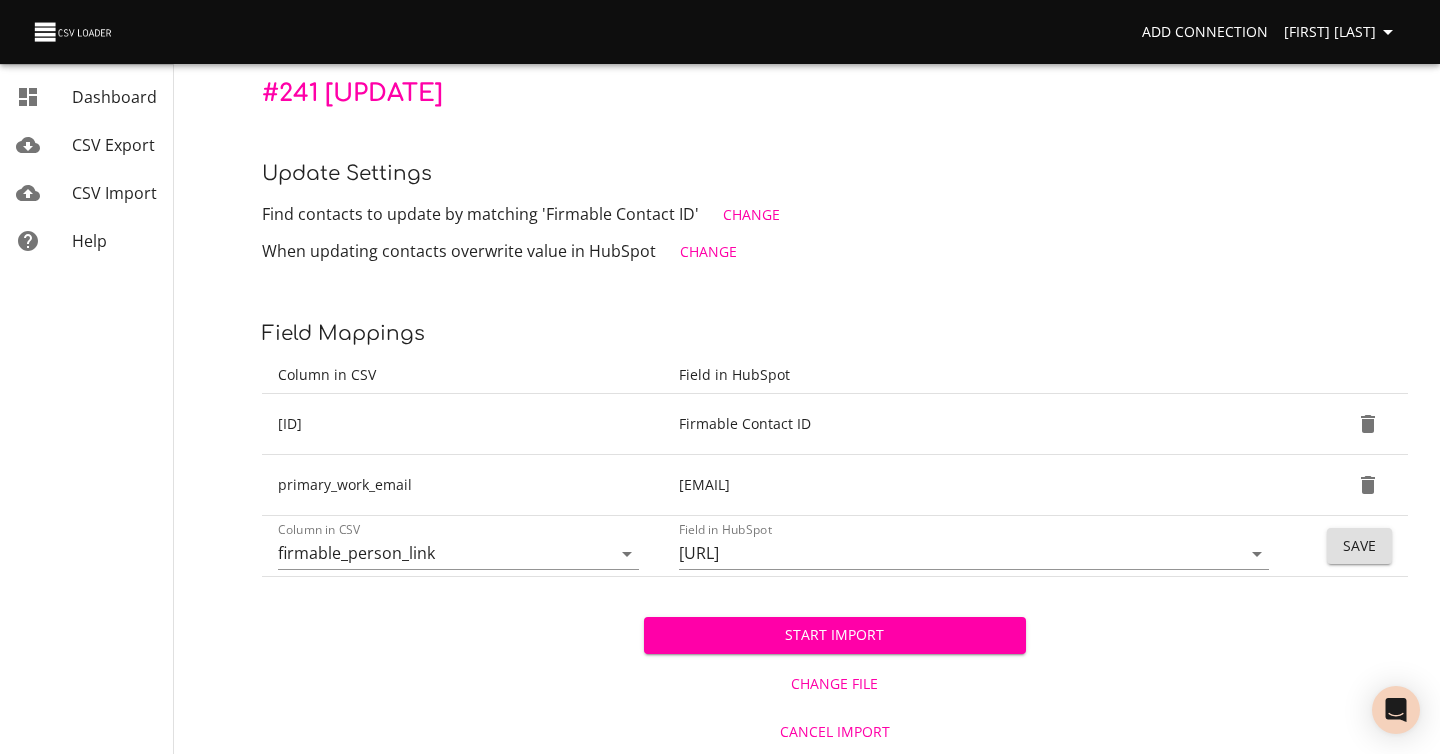 click on "Start Import Change File Cancel Import" at bounding box center (835, 666) 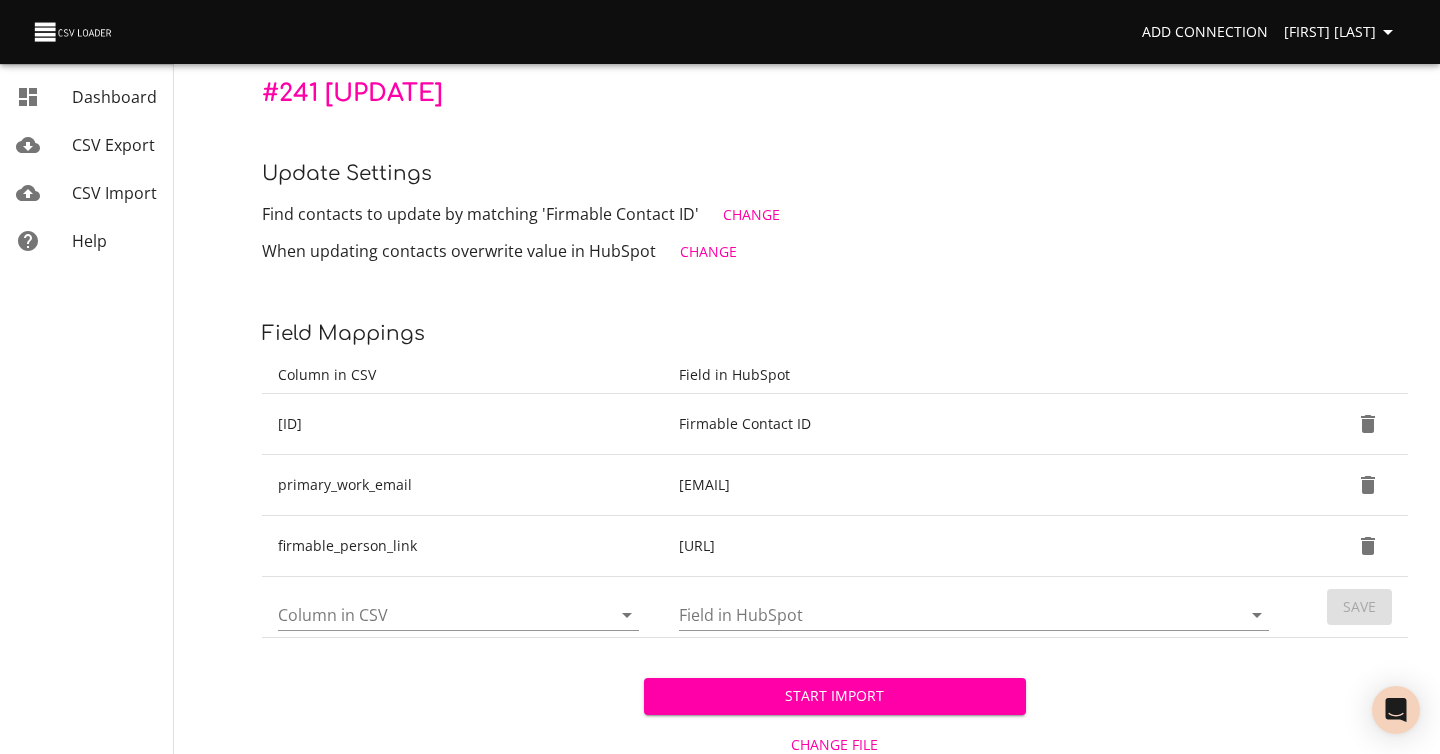 click on "Change" at bounding box center (751, 215) 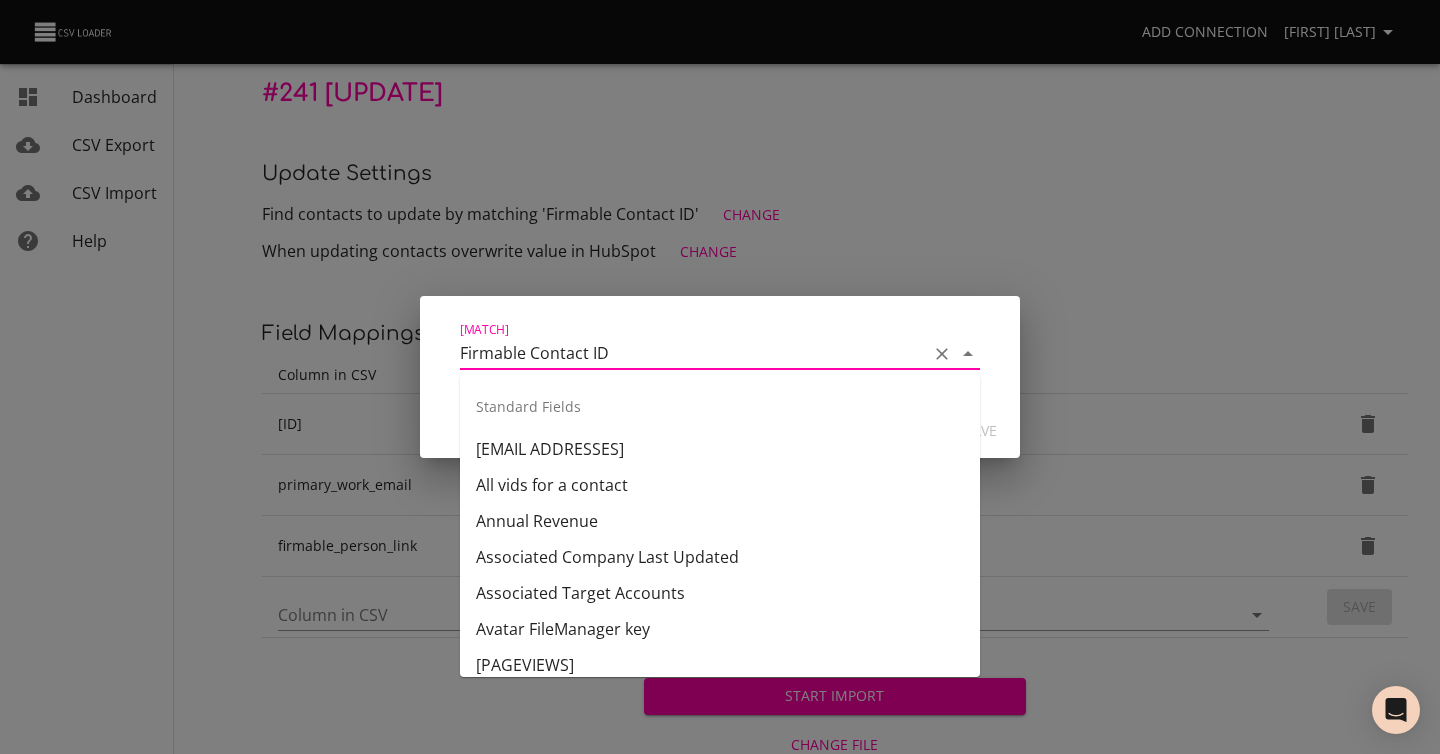 click on "Firmable Contact ID" at bounding box center (689, 353) 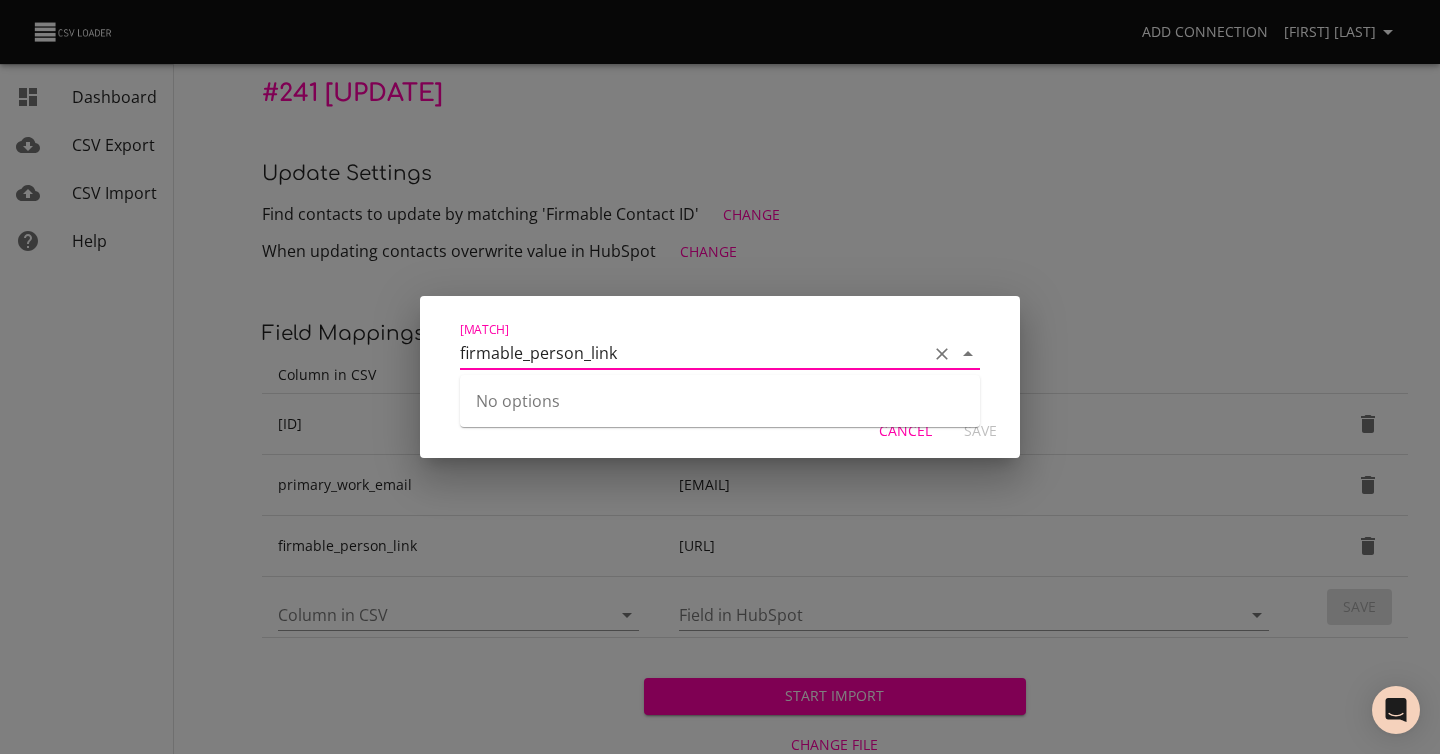 scroll, scrollTop: 1, scrollLeft: 0, axis: vertical 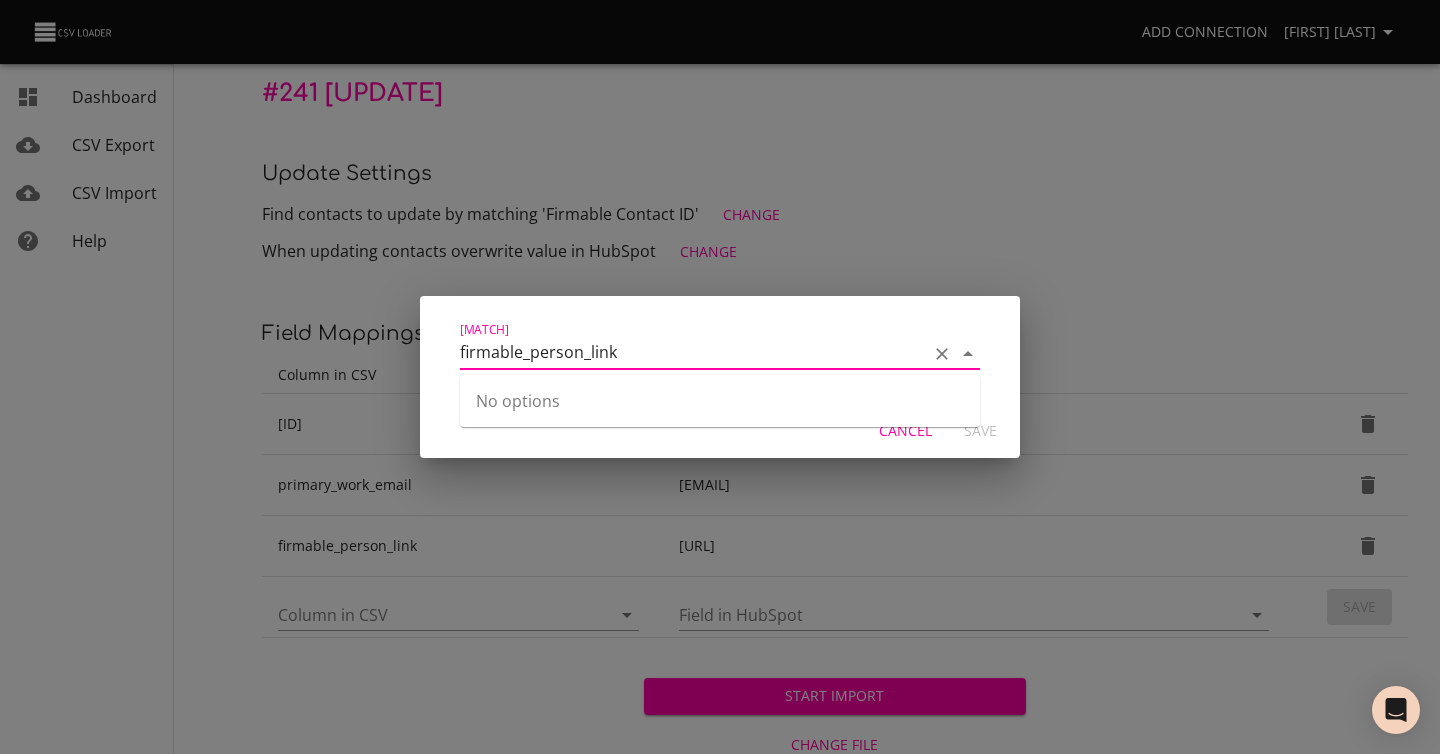 drag, startPoint x: 527, startPoint y: 360, endPoint x: 662, endPoint y: 358, distance: 135.01482 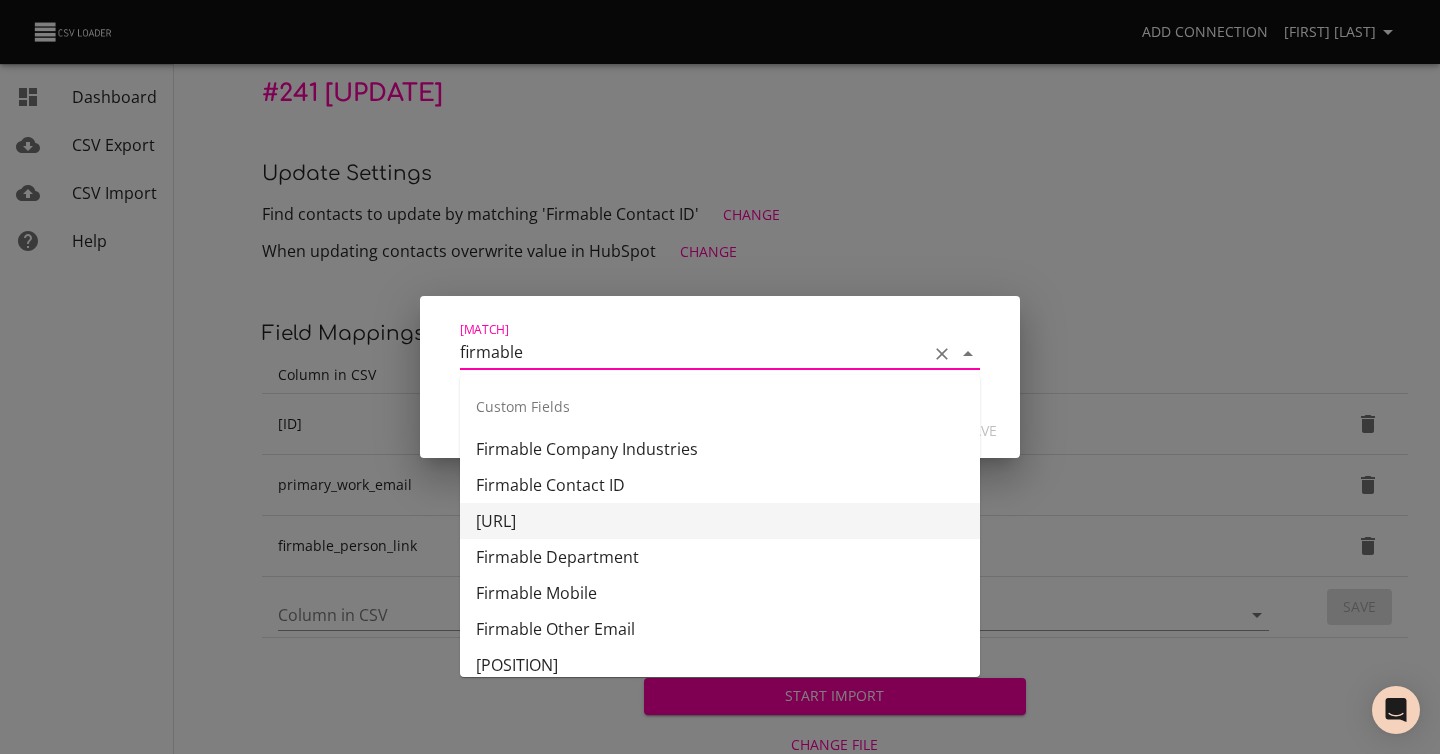 click on "[URL]" at bounding box center [720, 521] 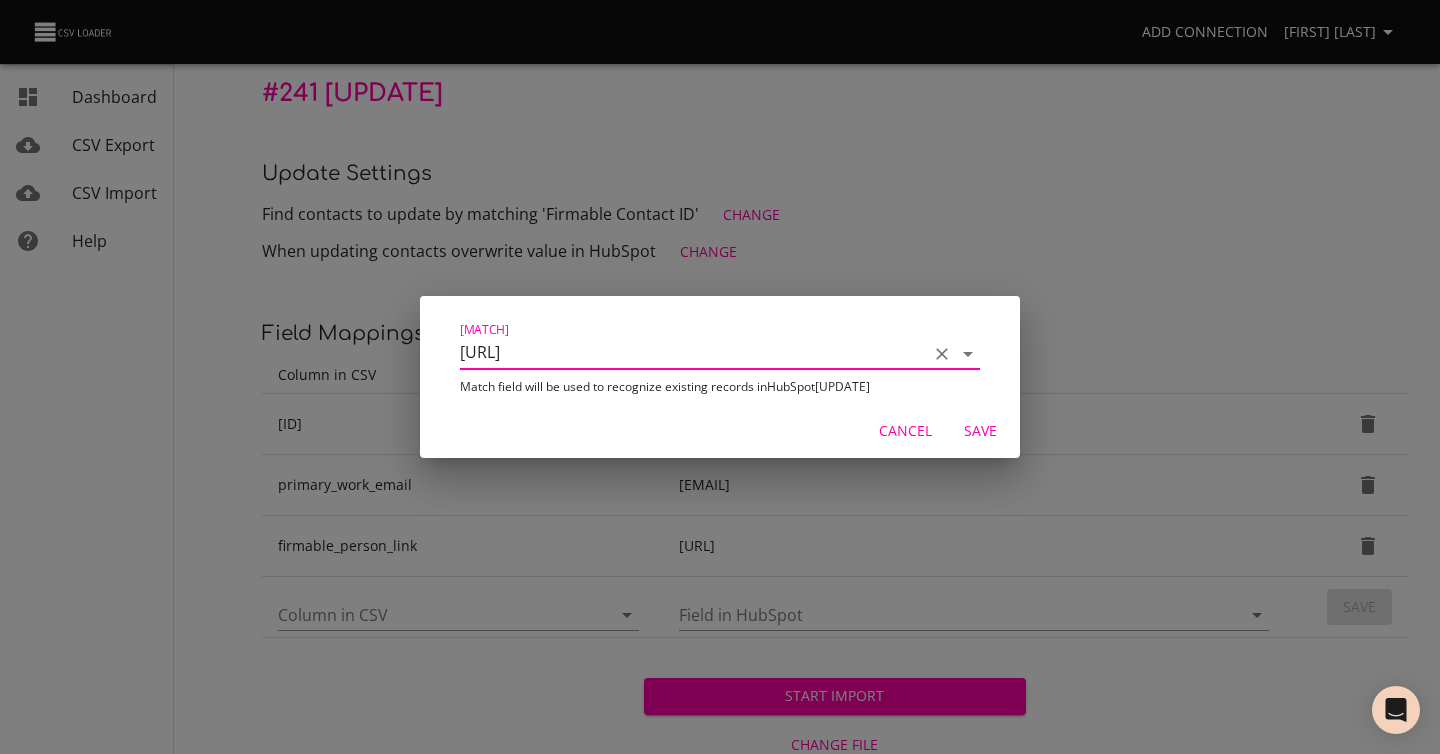 type on "[URL]" 